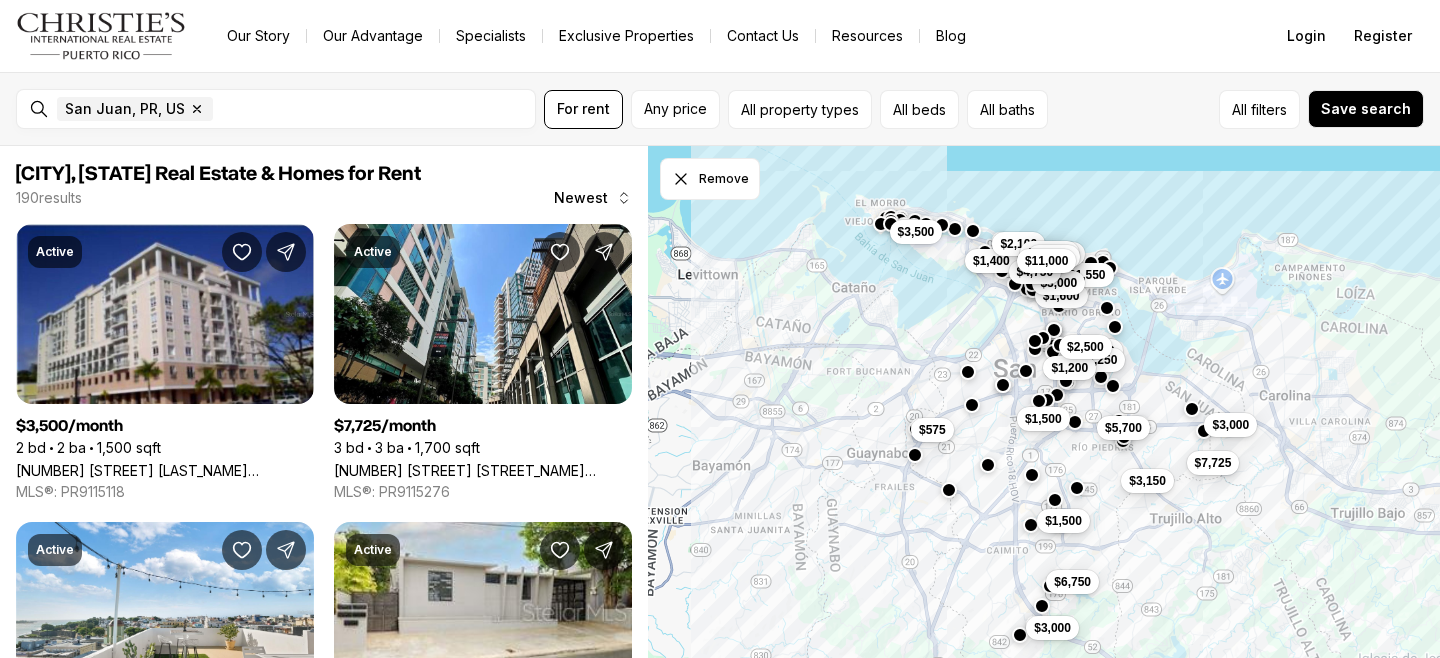 scroll, scrollTop: 0, scrollLeft: 0, axis: both 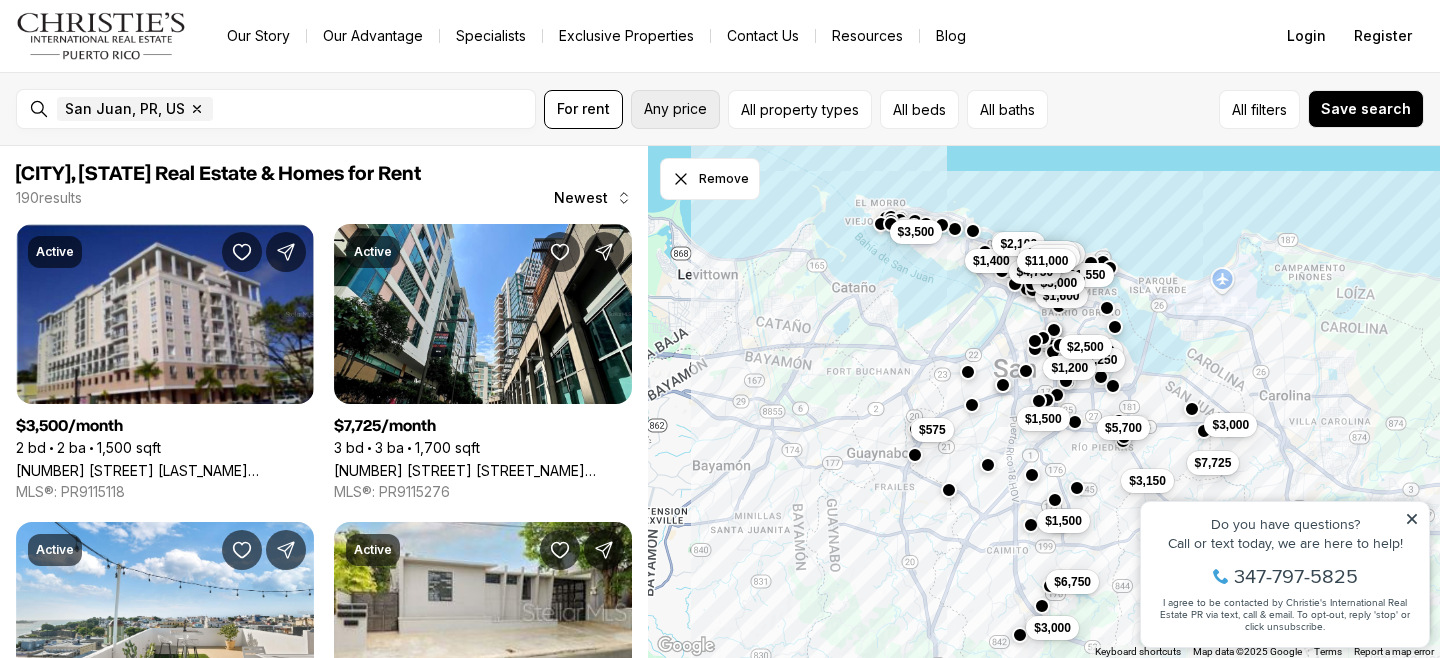 click on "Any price" at bounding box center (675, 109) 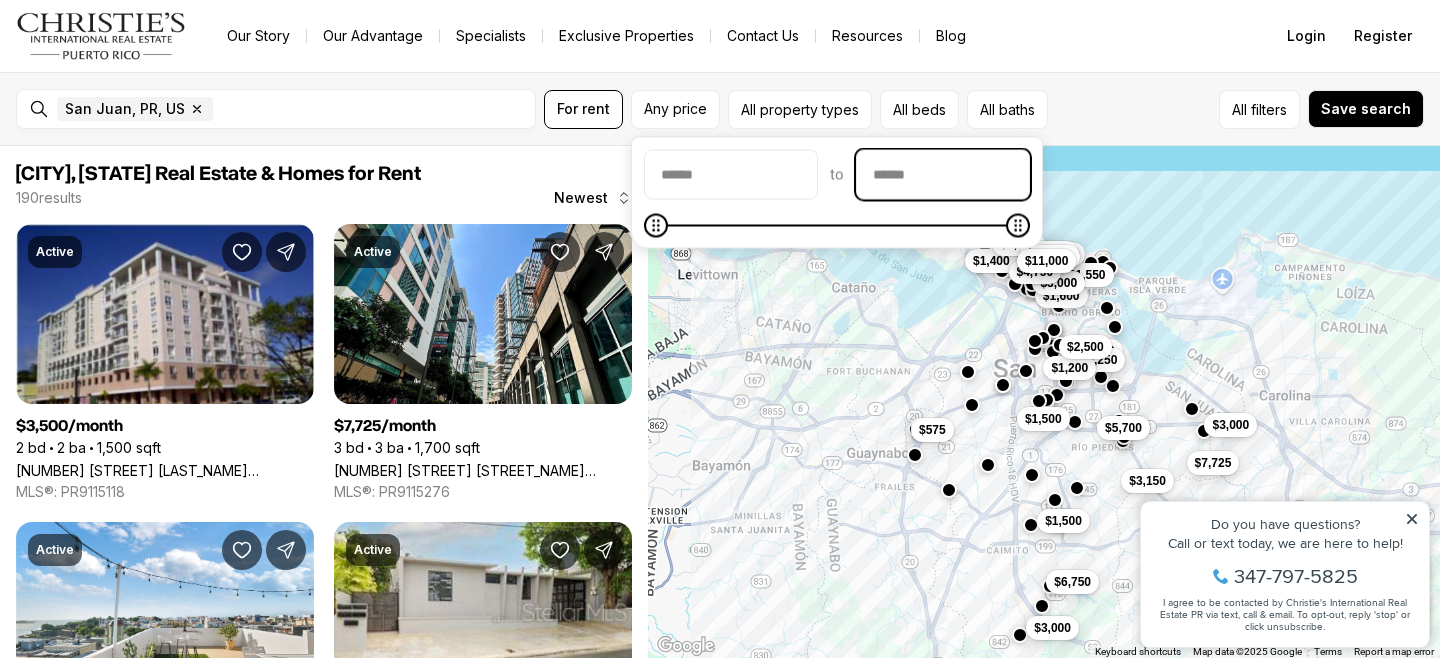 click at bounding box center [943, 175] 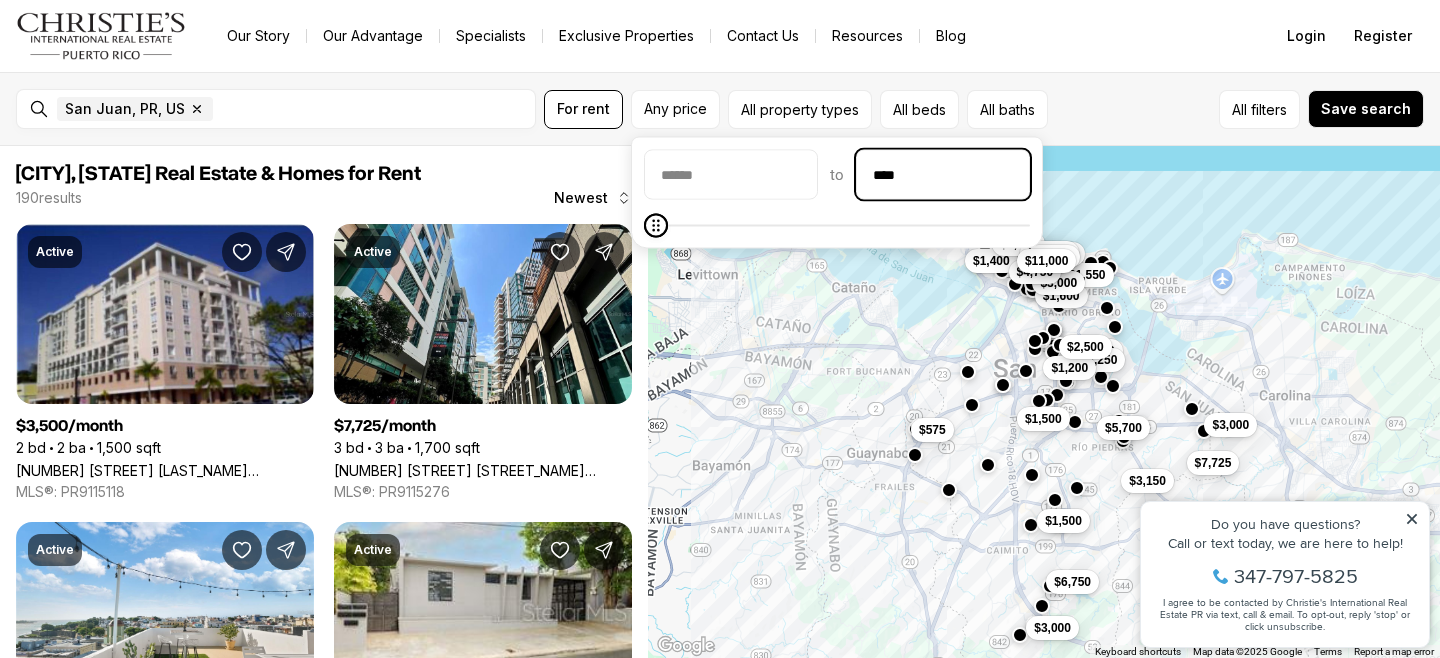 type on "******" 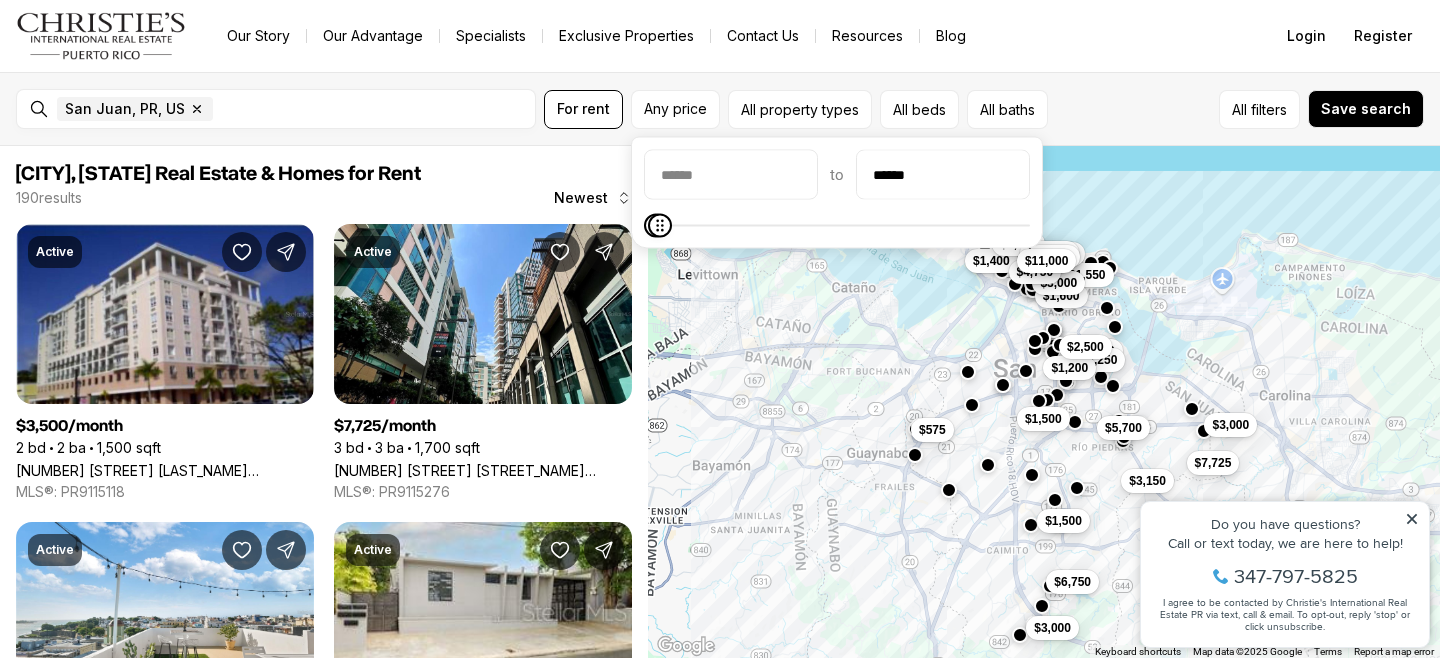 click on "All filters Save search" at bounding box center (1240, 109) 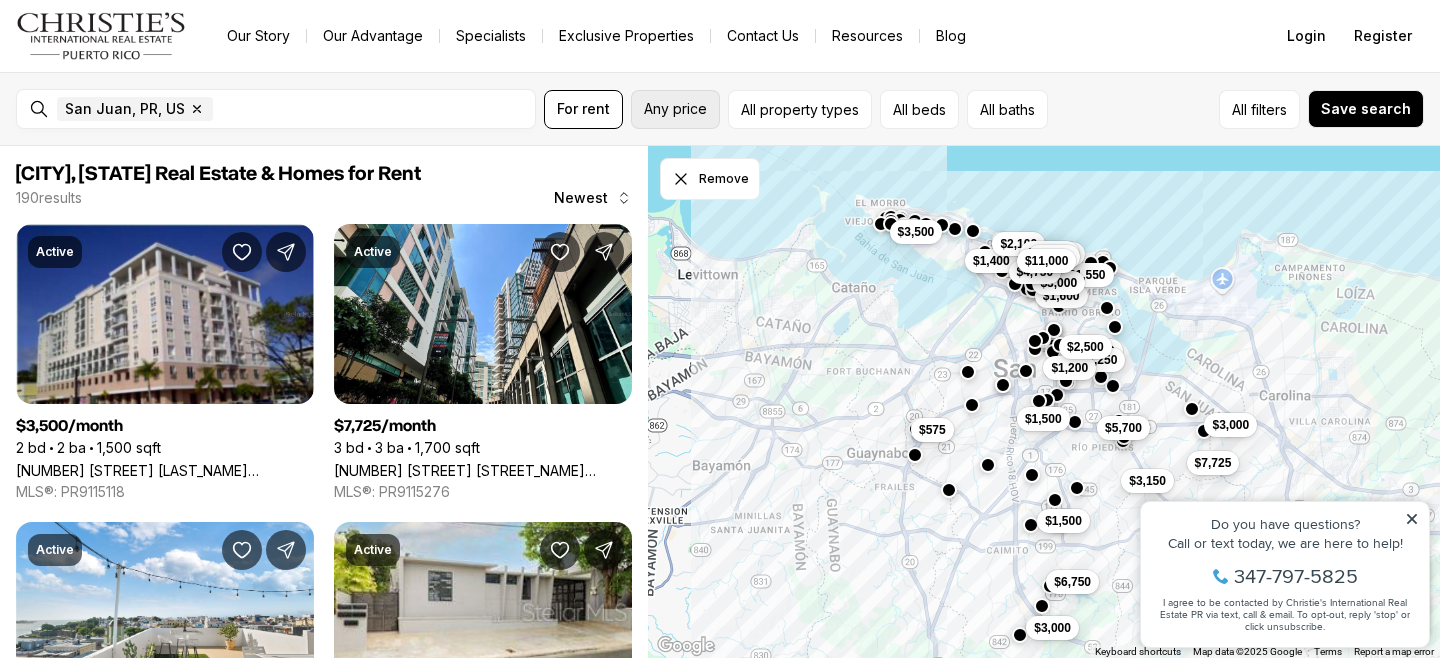 click on "Any price" at bounding box center [675, 109] 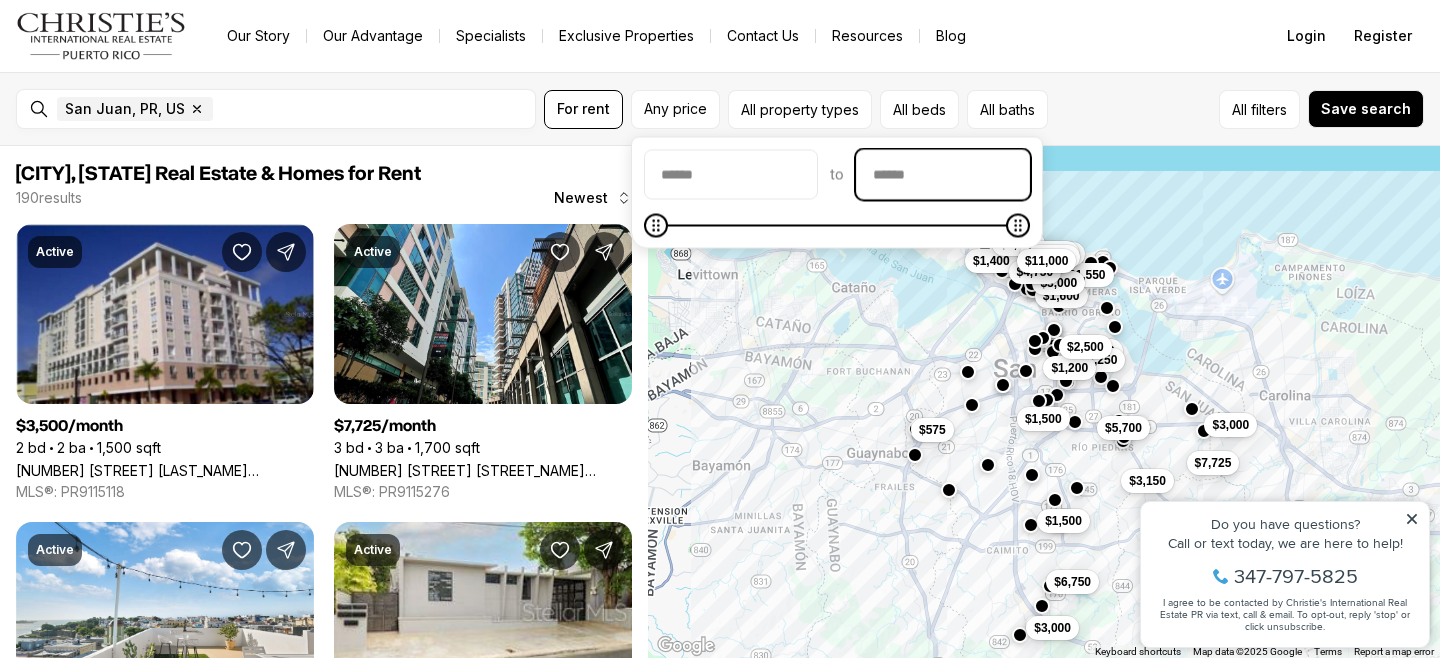 click at bounding box center (943, 175) 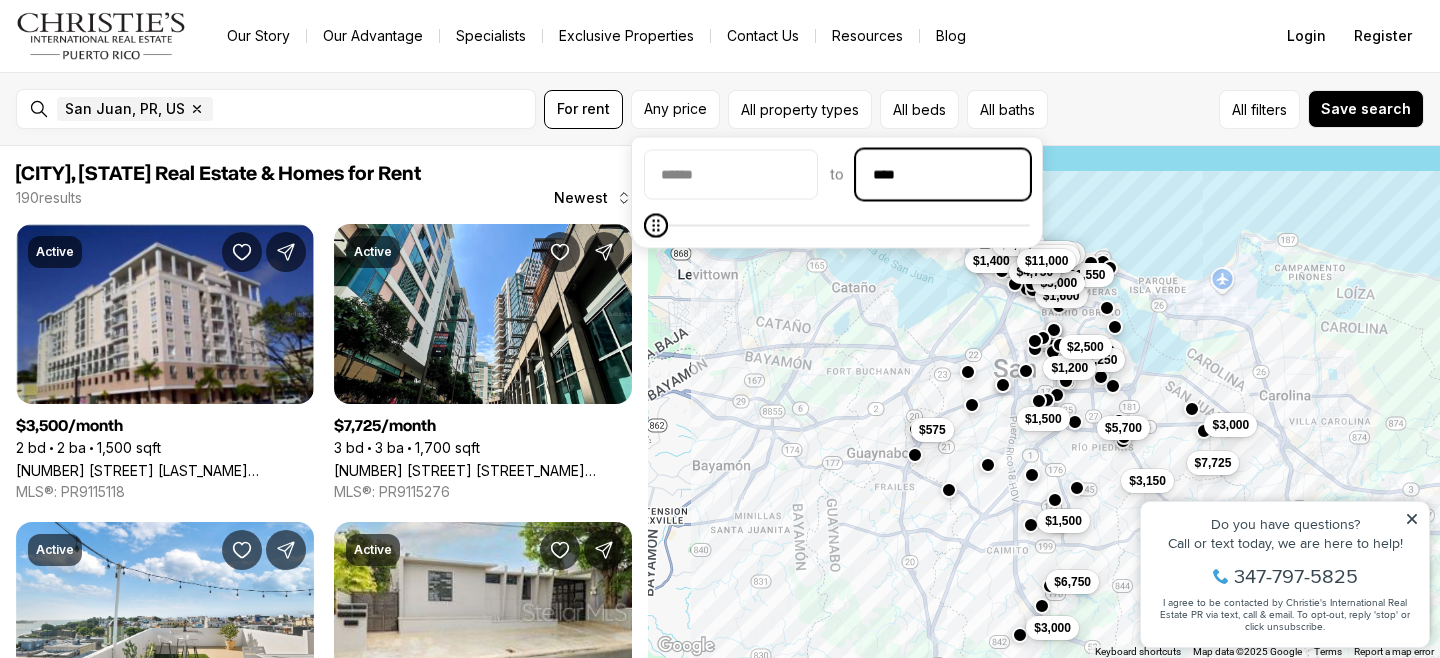 type on "******" 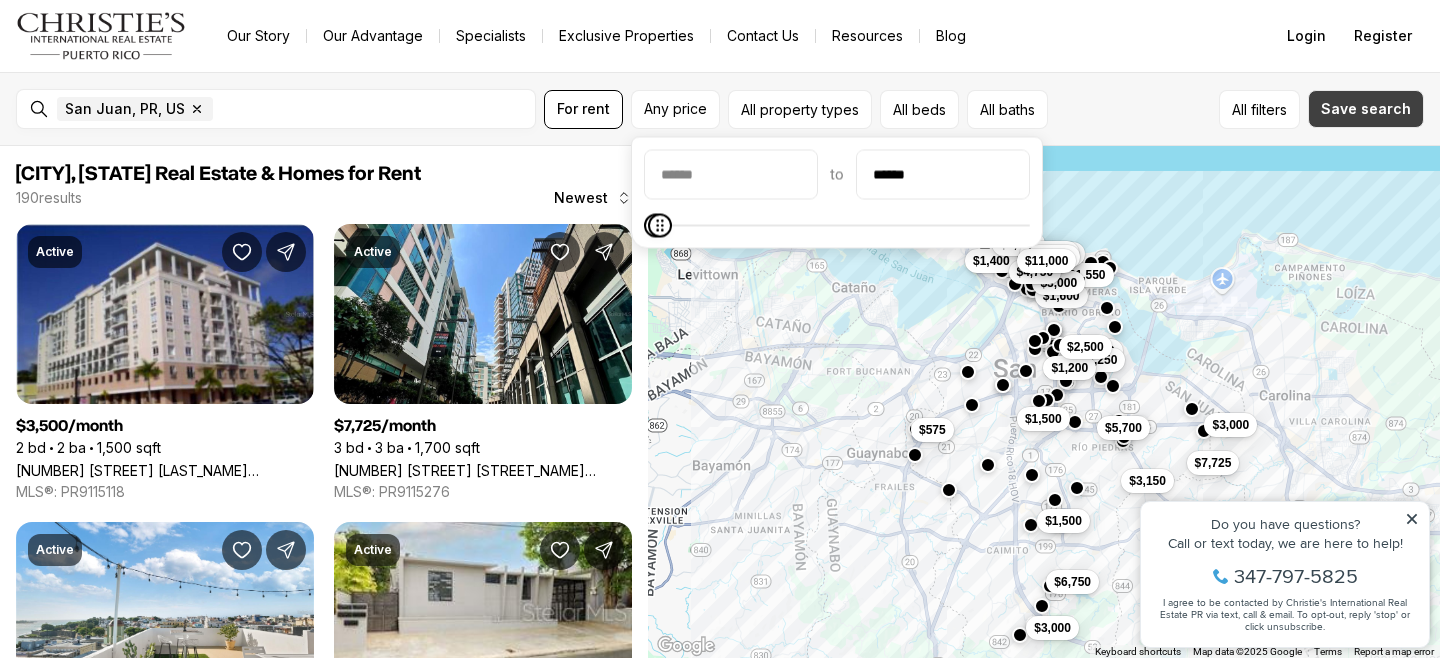 click on "Save search" at bounding box center [1366, 109] 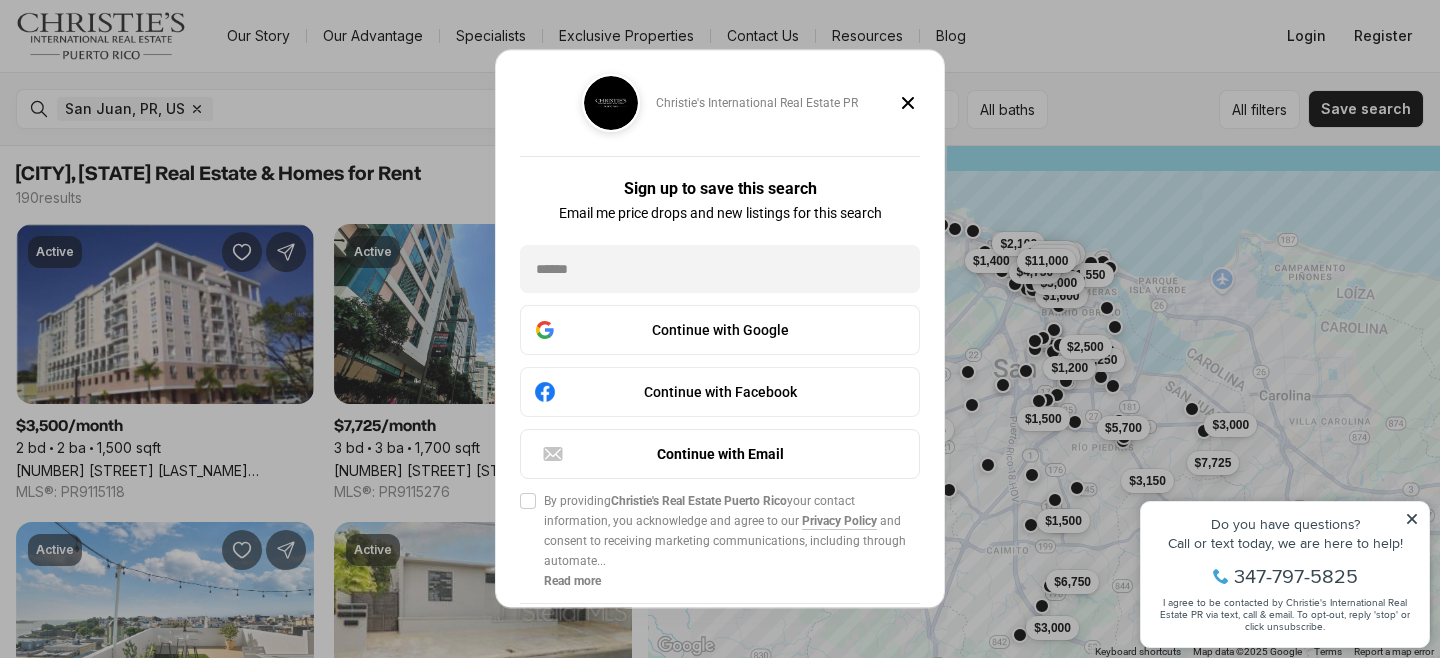 click on "Christie's International Real Estate PR Sign up to save this search Email me price drops and new listings for this search Continue with Google Continue with Facebook Continue with Email Agree to Privacy Policy By providing  Christie's Real Estate Puerto Rico  your contact information, you acknowledge and agree to our   Privacy Policy   and consent to receiving marketing communications, including through automate ... Read more Already have an account? Log In" at bounding box center (720, 361) 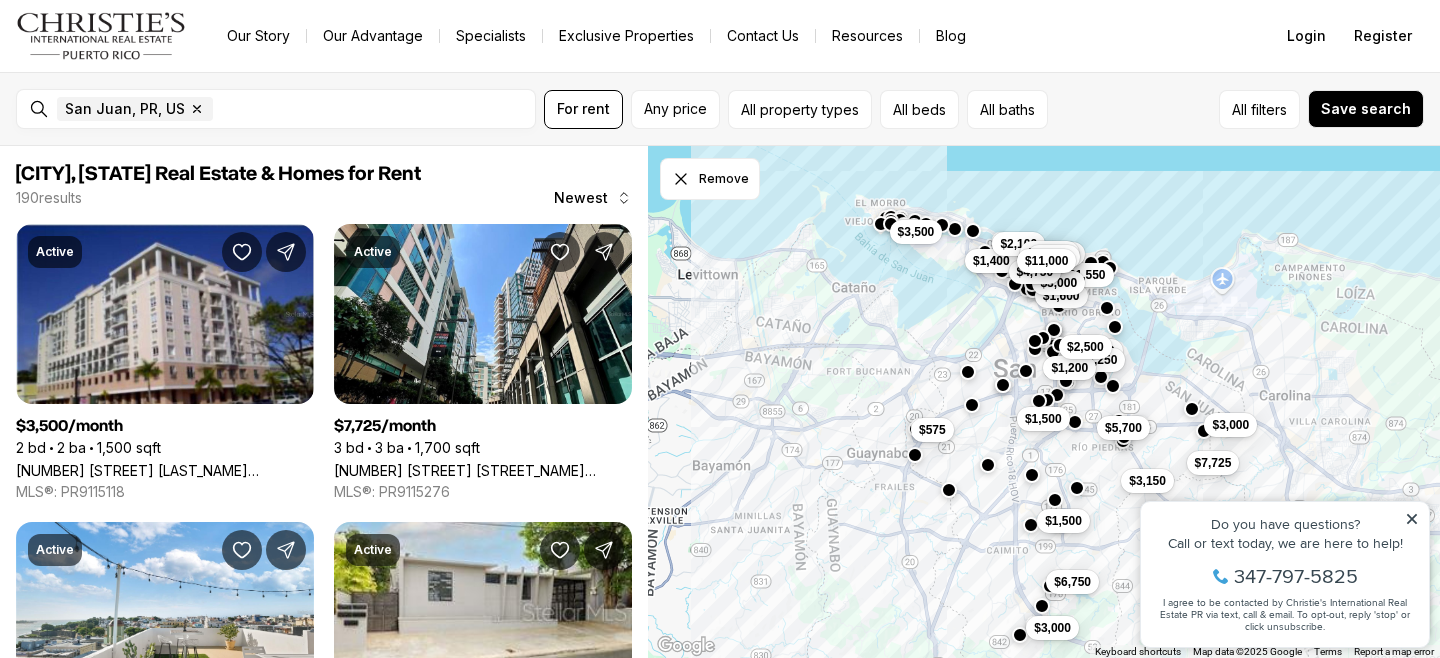 click on "Do you have questions?" at bounding box center [1285, 524] 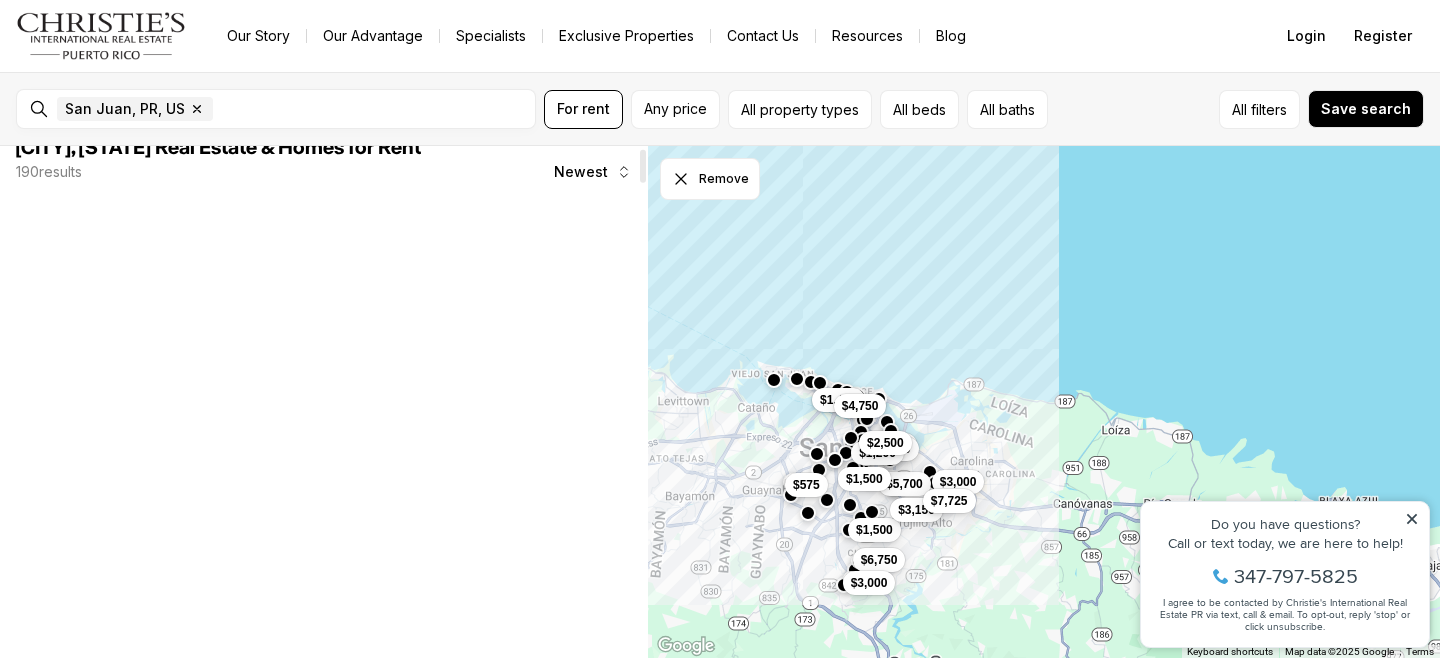 scroll, scrollTop: 0, scrollLeft: 0, axis: both 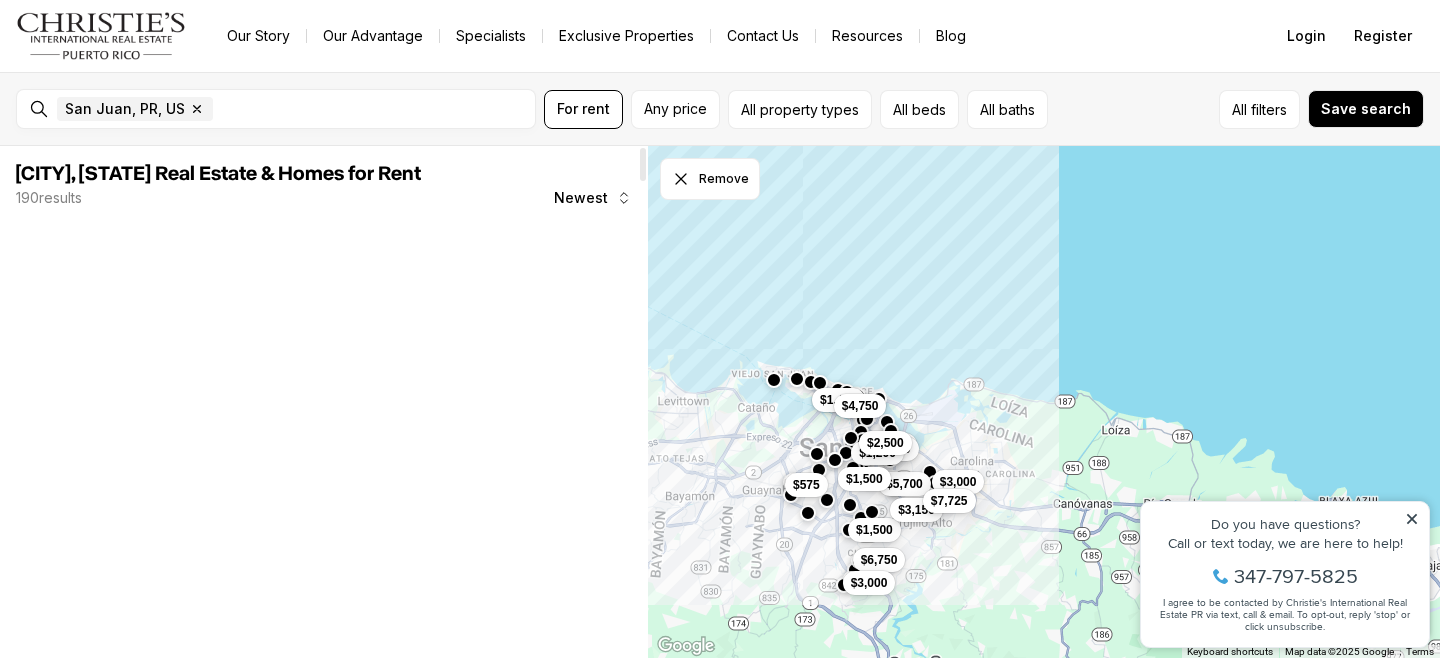 click on "$1,500 $6,750 $5,700 $2,000 $3,000 $3,150 $2,250 $1,200 $7,725 $2,500 $1,400 $4,750 $575 $1,500 $3,000" at bounding box center (1044, 402) 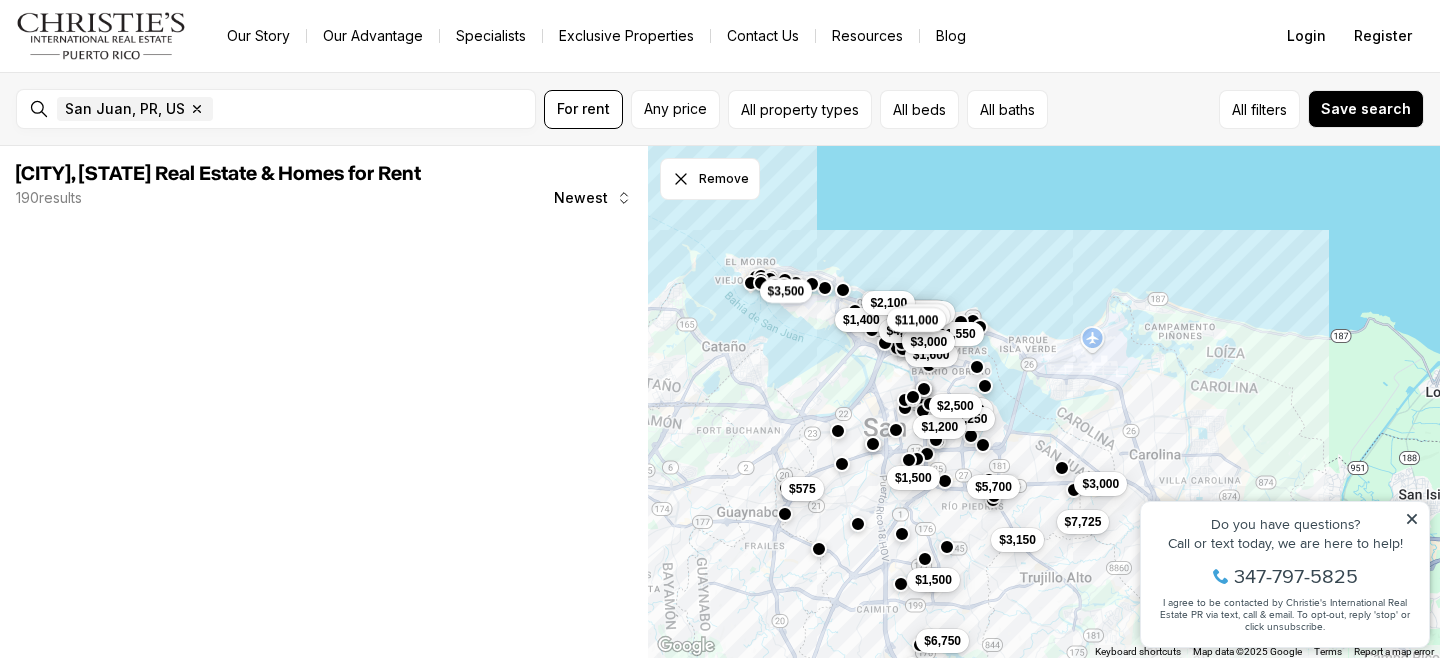 click 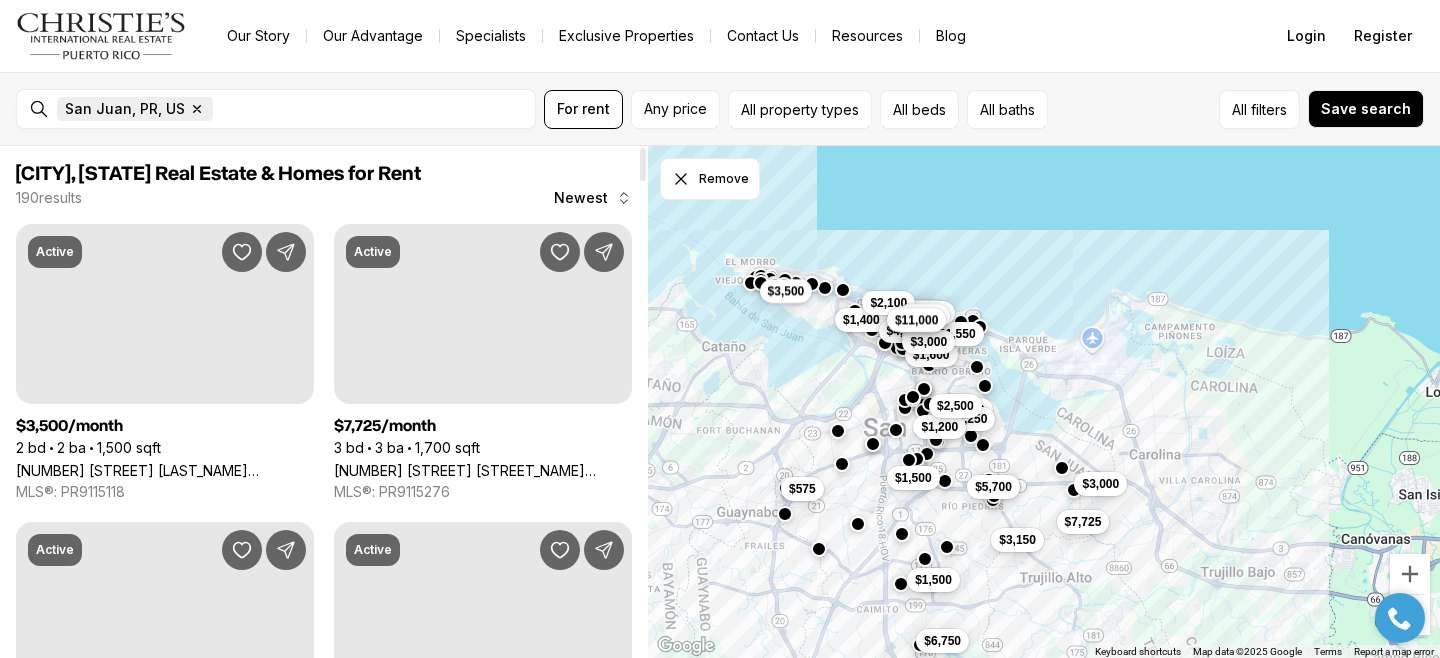click 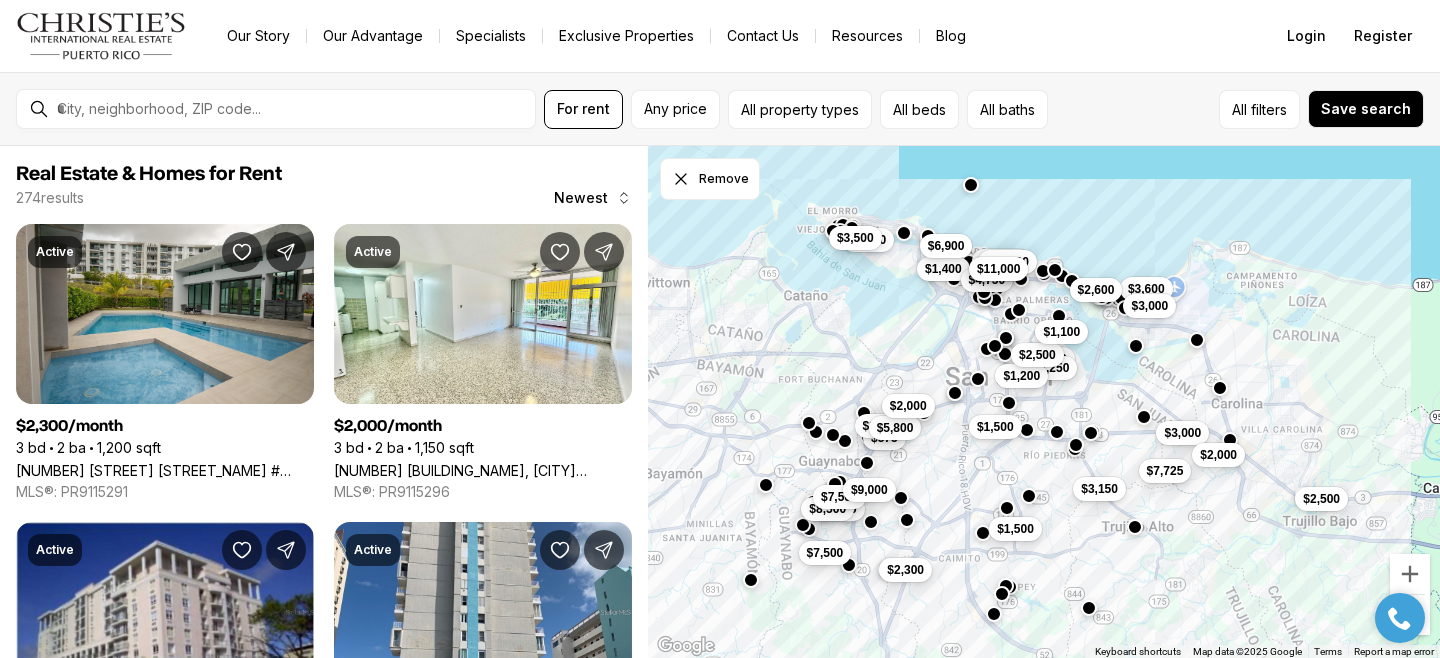drag, startPoint x: 869, startPoint y: 237, endPoint x: 959, endPoint y: 175, distance: 109.28861 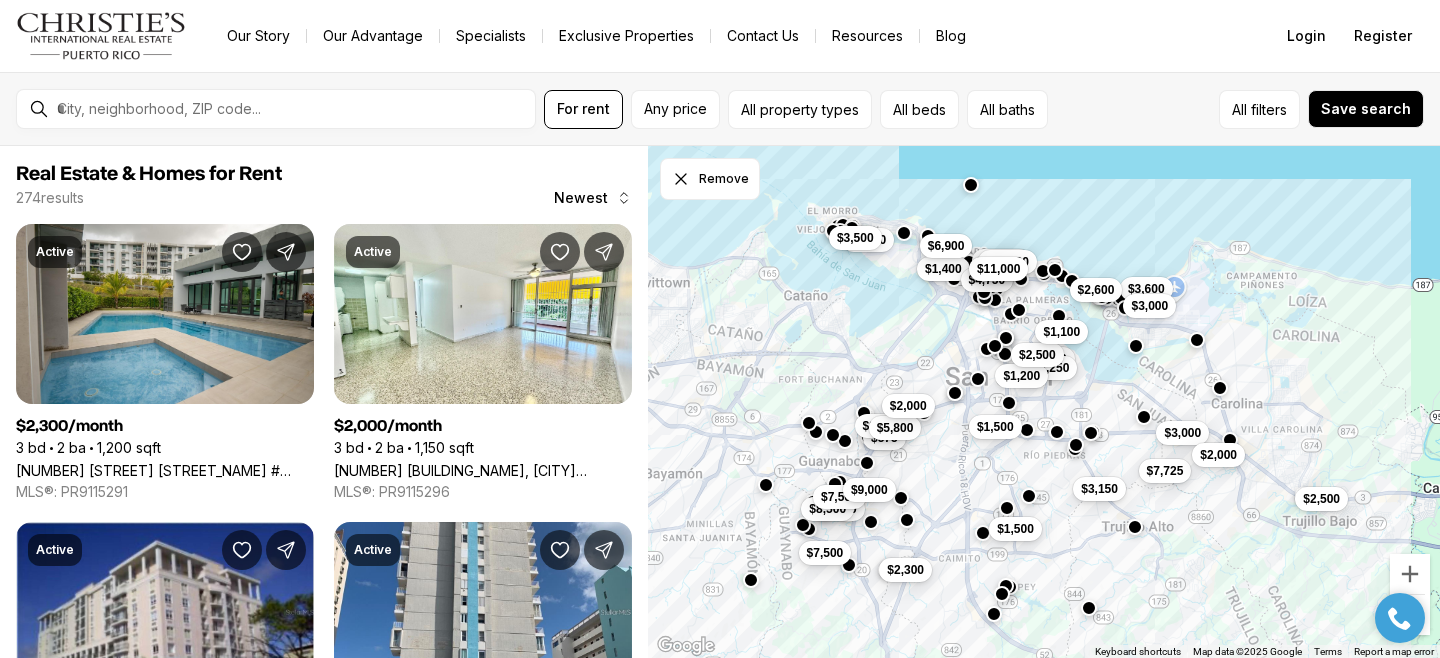 click on "$1,500 $2,000 $3,000 $3,150 $2,250 $1,200 $7,725 $2,500 $1,400 $4,750 $575 $1,500 $20,000 $7,000 $15,000 $3,500 $11,000 $1,100 $2,000 $2,500 $3,600 $2,600 $3,000 $2,400 $5,800 $2,000 $2,300 $7,500 $10,000 $8,500 $7,500 $9,000 $6,900 $3,500" at bounding box center (1044, 402) 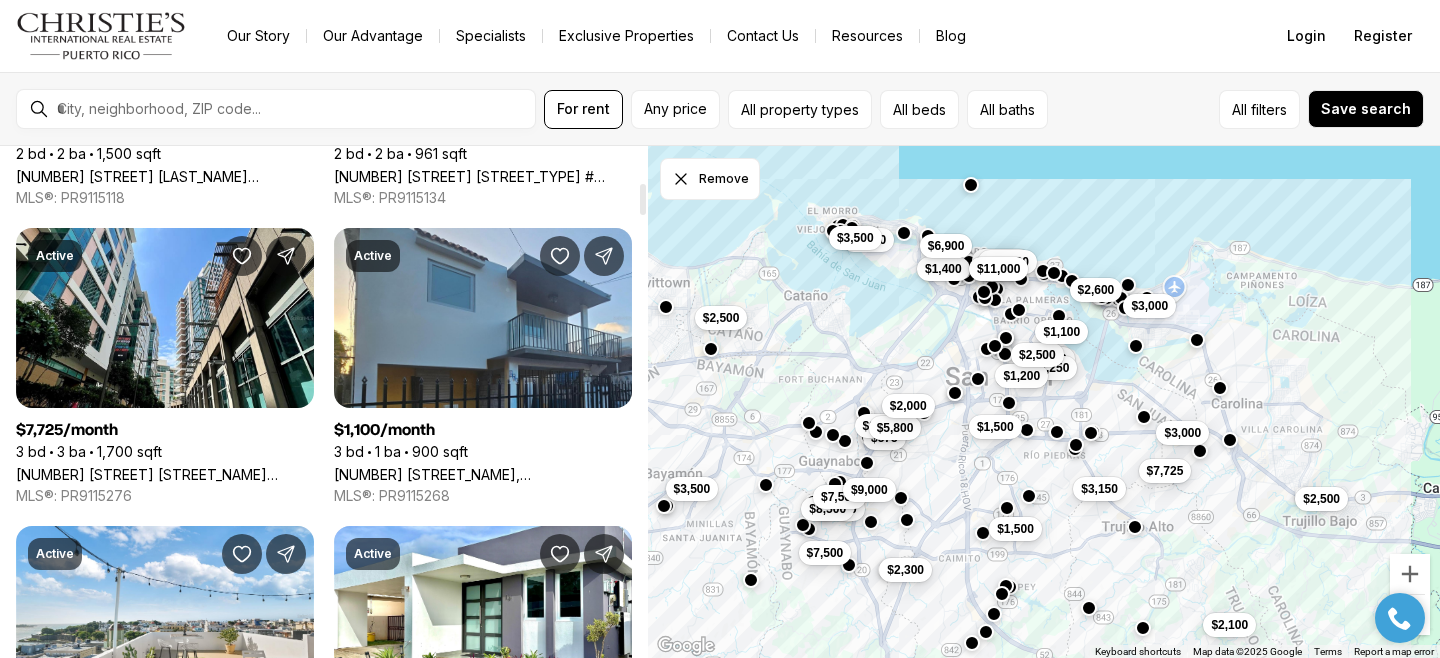 scroll, scrollTop: 594, scrollLeft: 0, axis: vertical 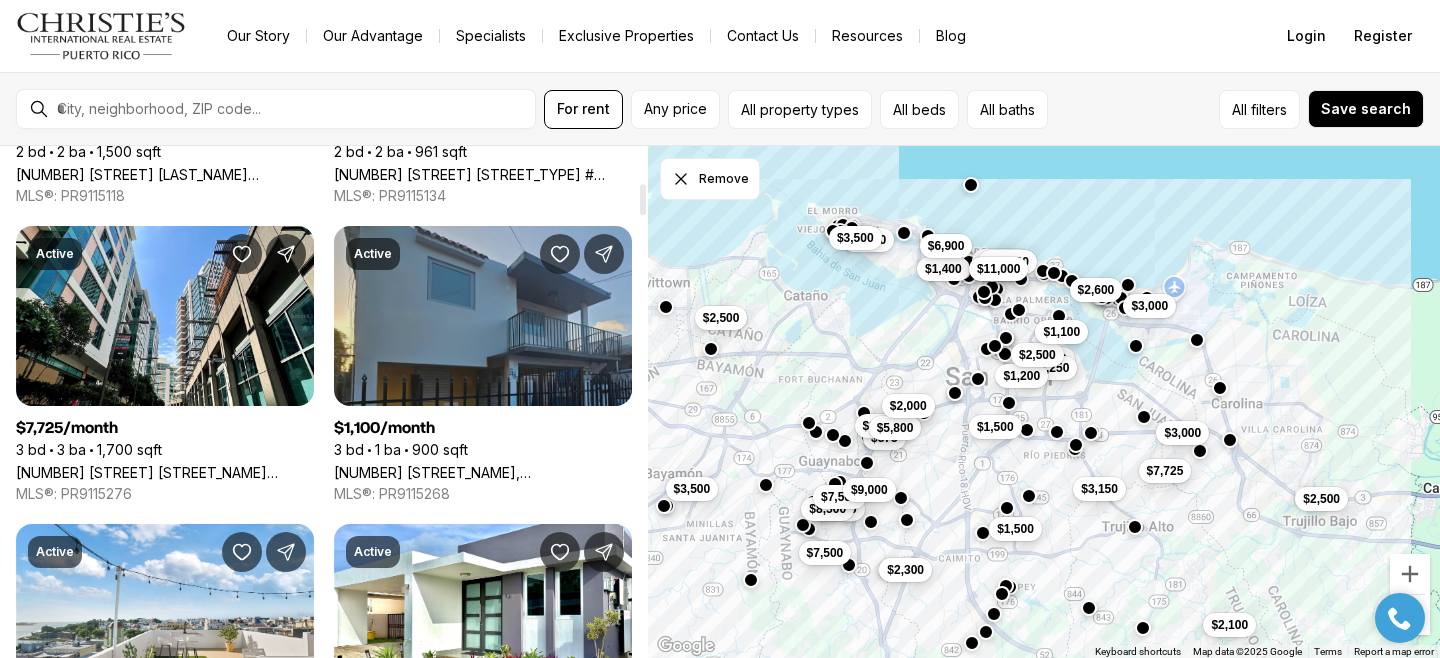 click on "620 VALPARAISO, BARRIO OBRERO PR, 00915" at bounding box center (483, 472) 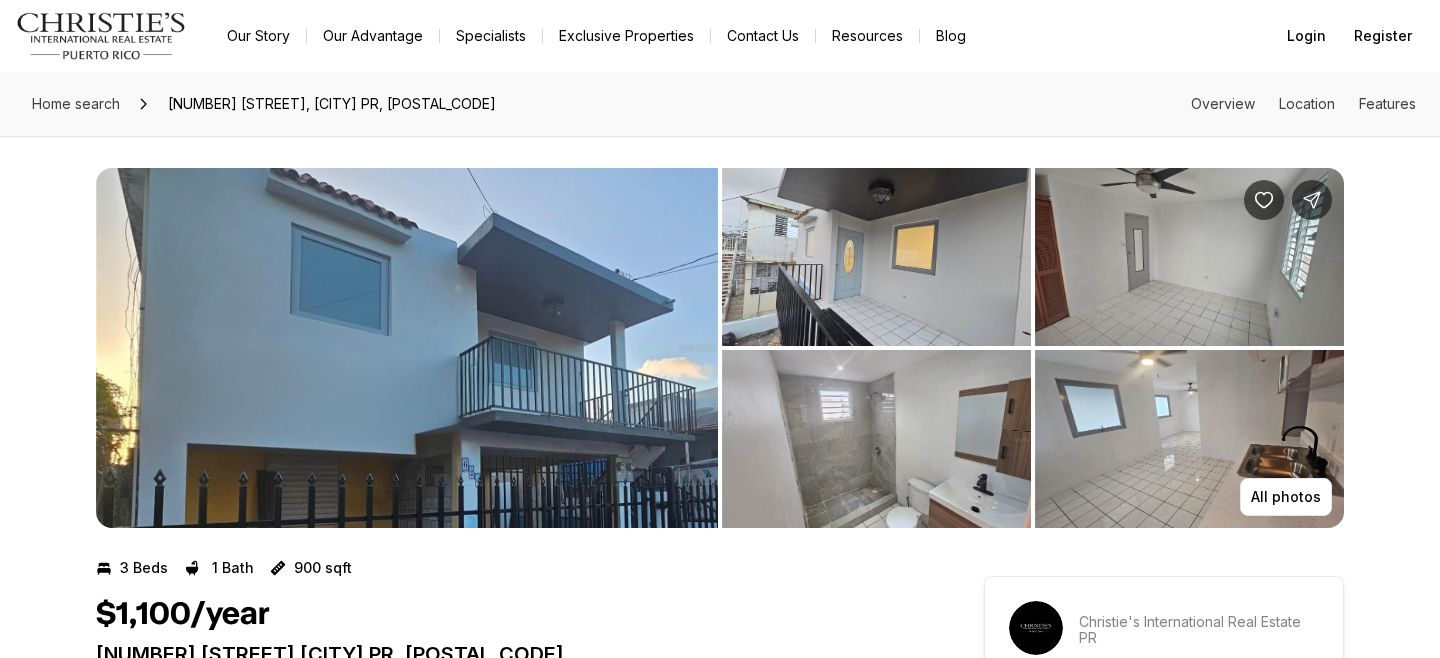 scroll, scrollTop: 0, scrollLeft: 0, axis: both 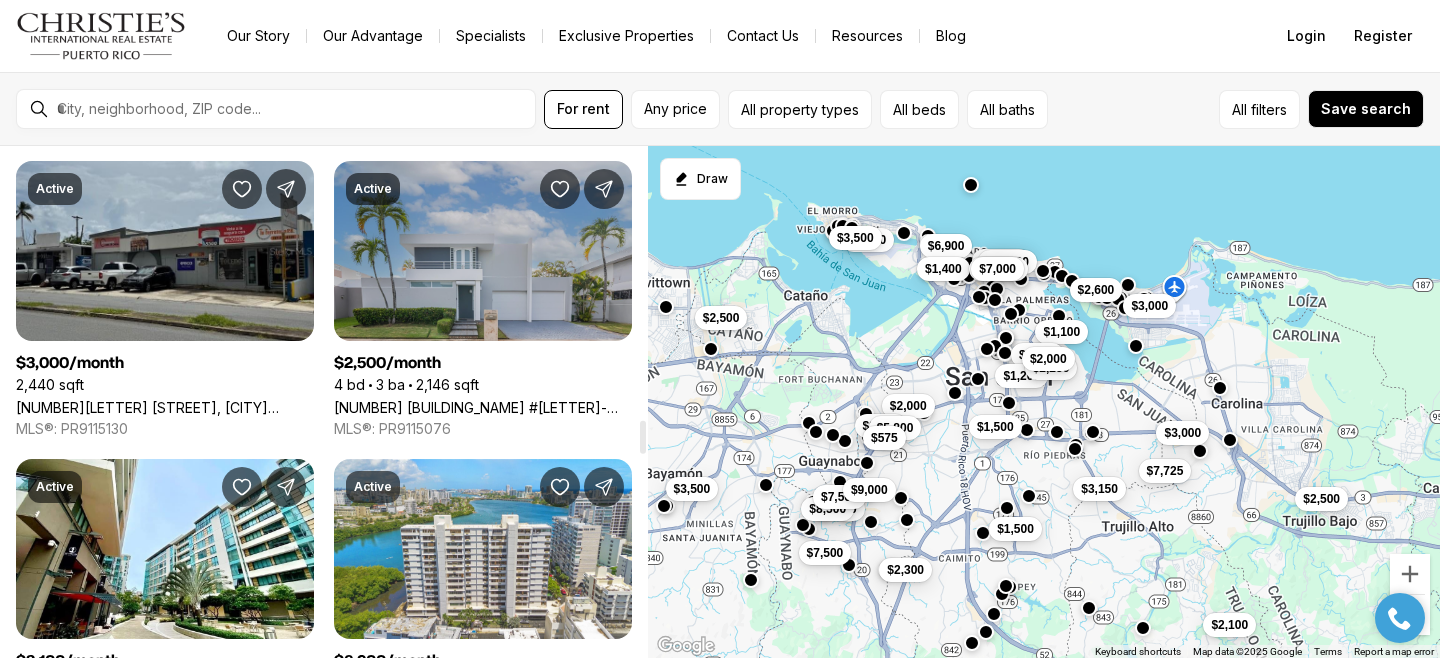 click on "[NUMBER] [STREET] [BUILDING_NAME] #[NA]-[NUMBER], [CITY] [STATE], [POSTAL_CODE]" at bounding box center (483, 407) 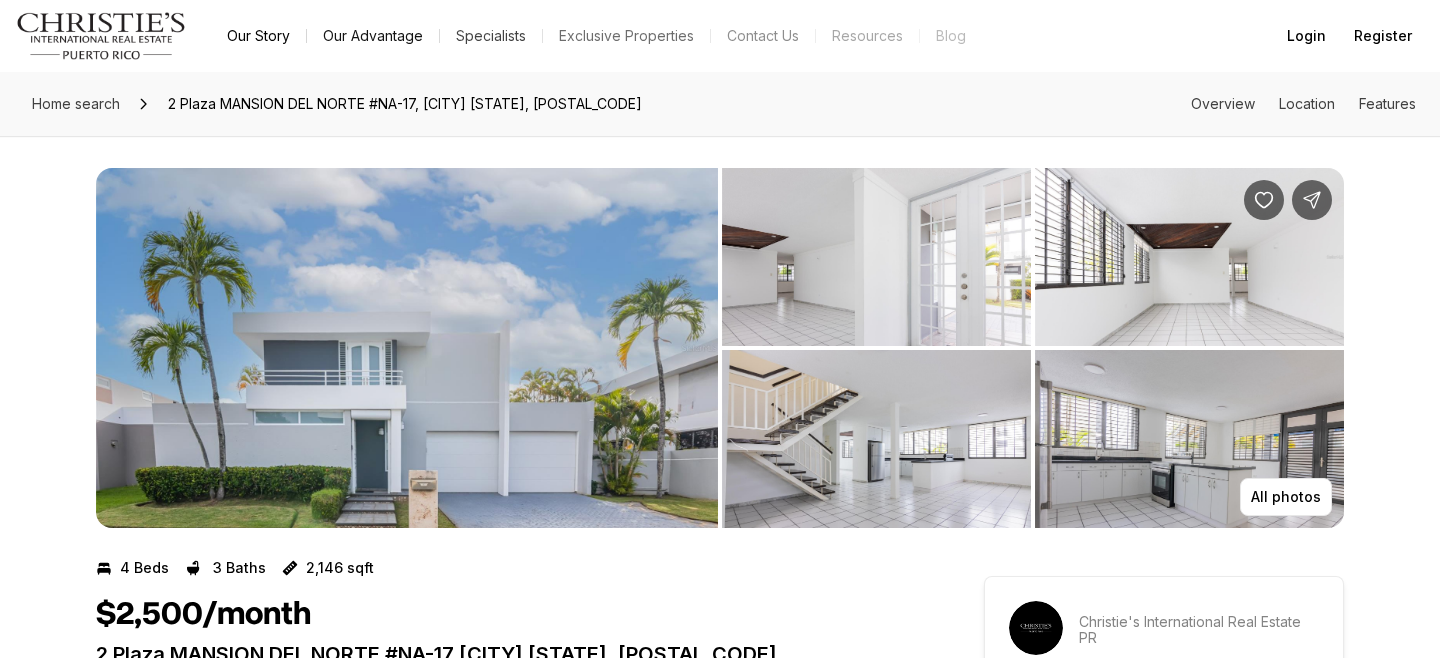 scroll, scrollTop: 0, scrollLeft: 0, axis: both 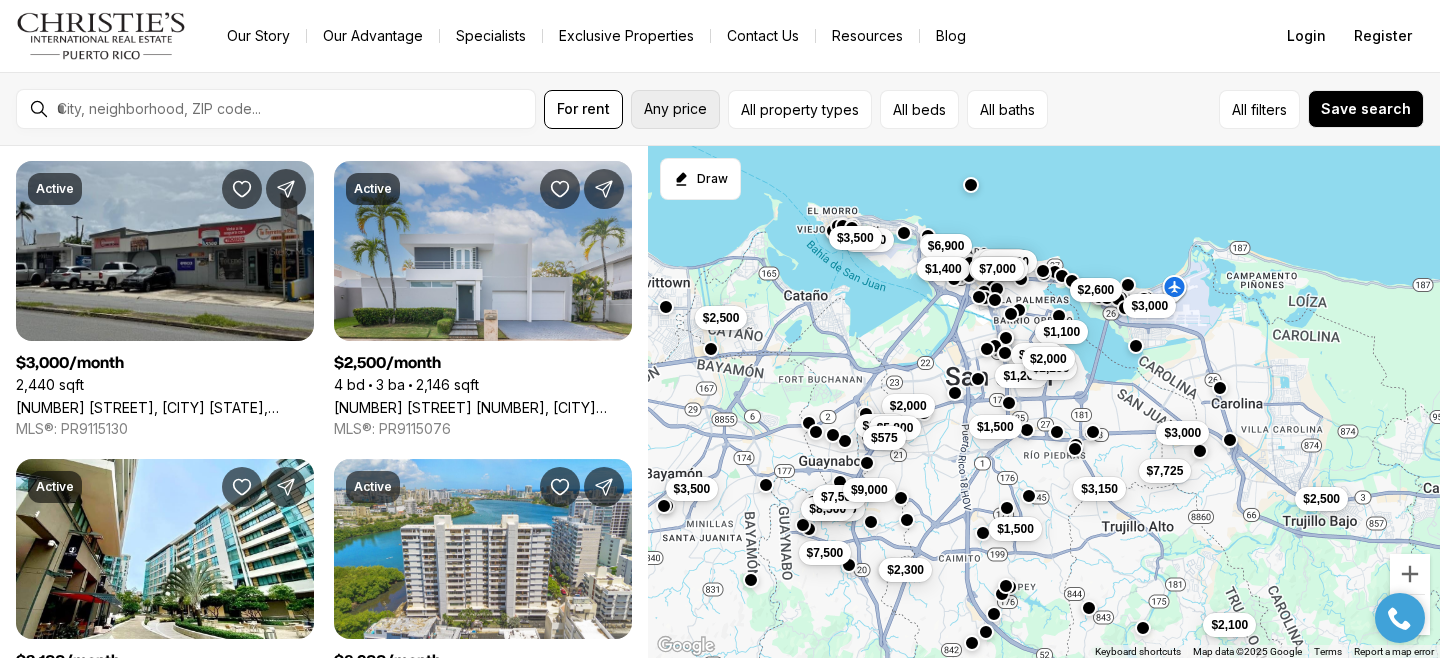 click on "Any price" at bounding box center (675, 109) 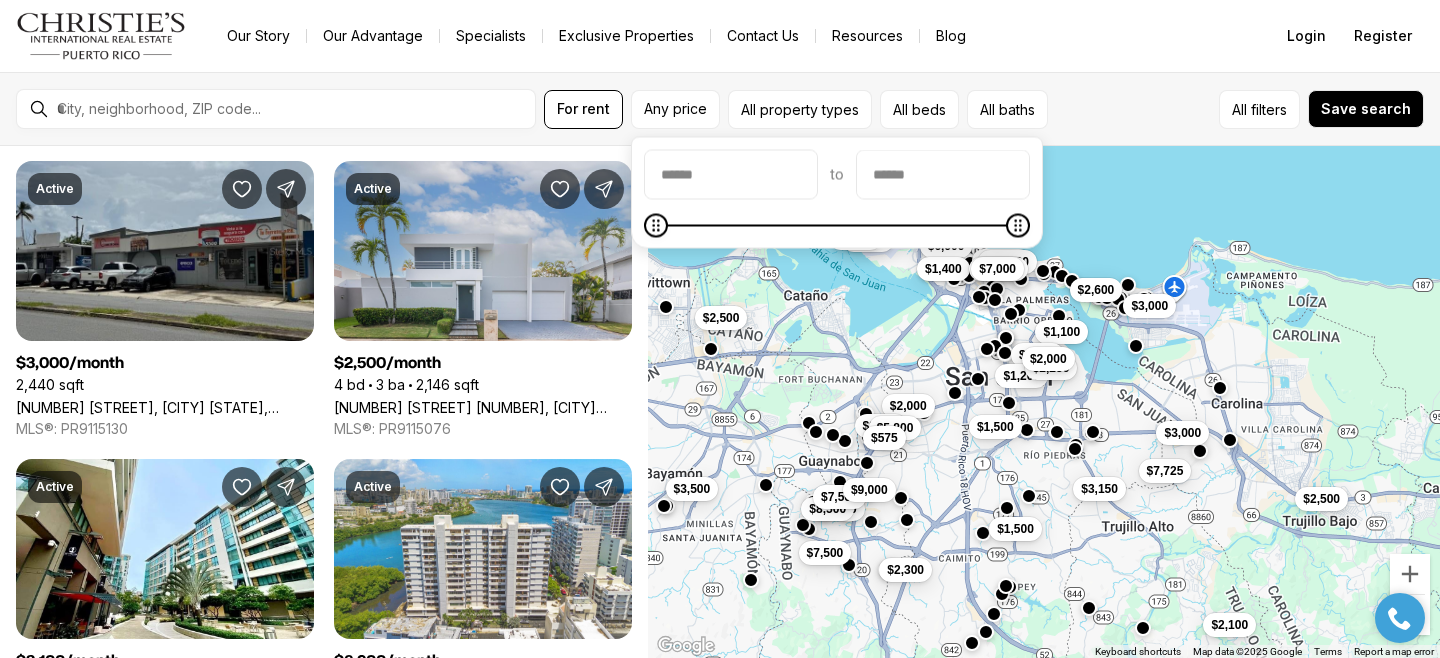click at bounding box center (731, 175) 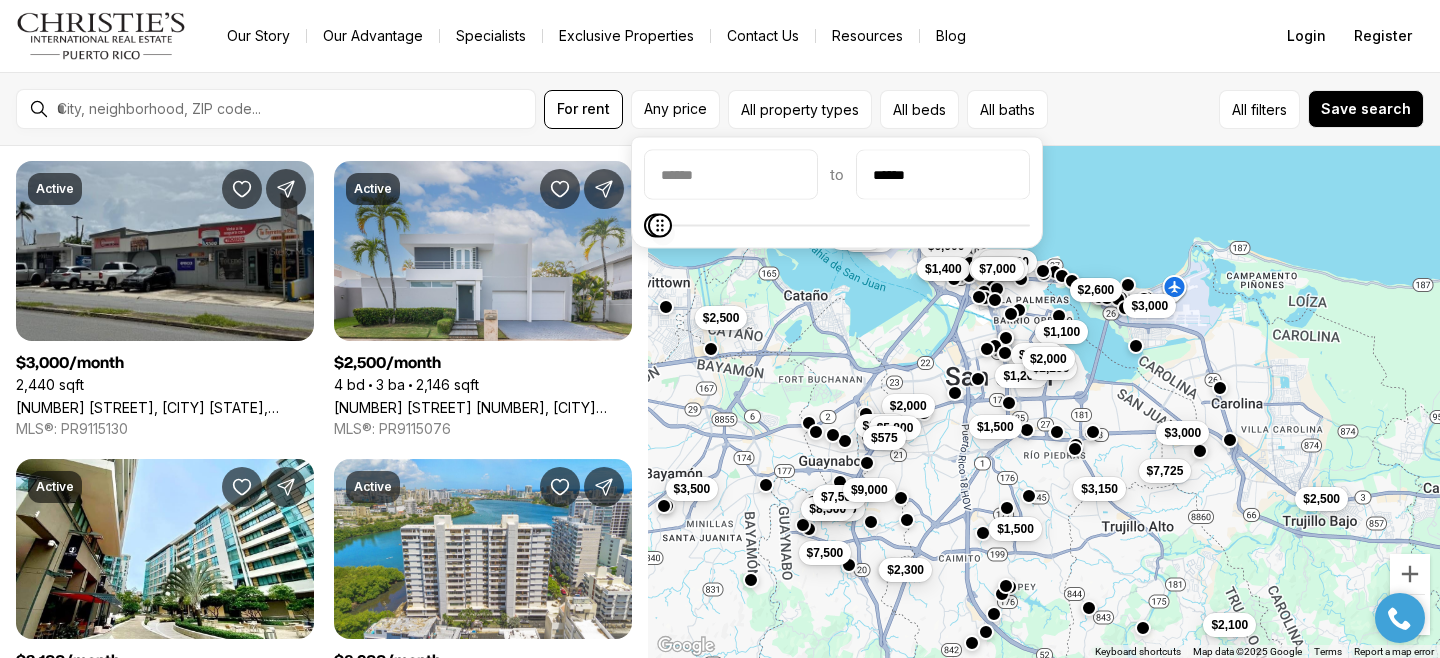 type on "******" 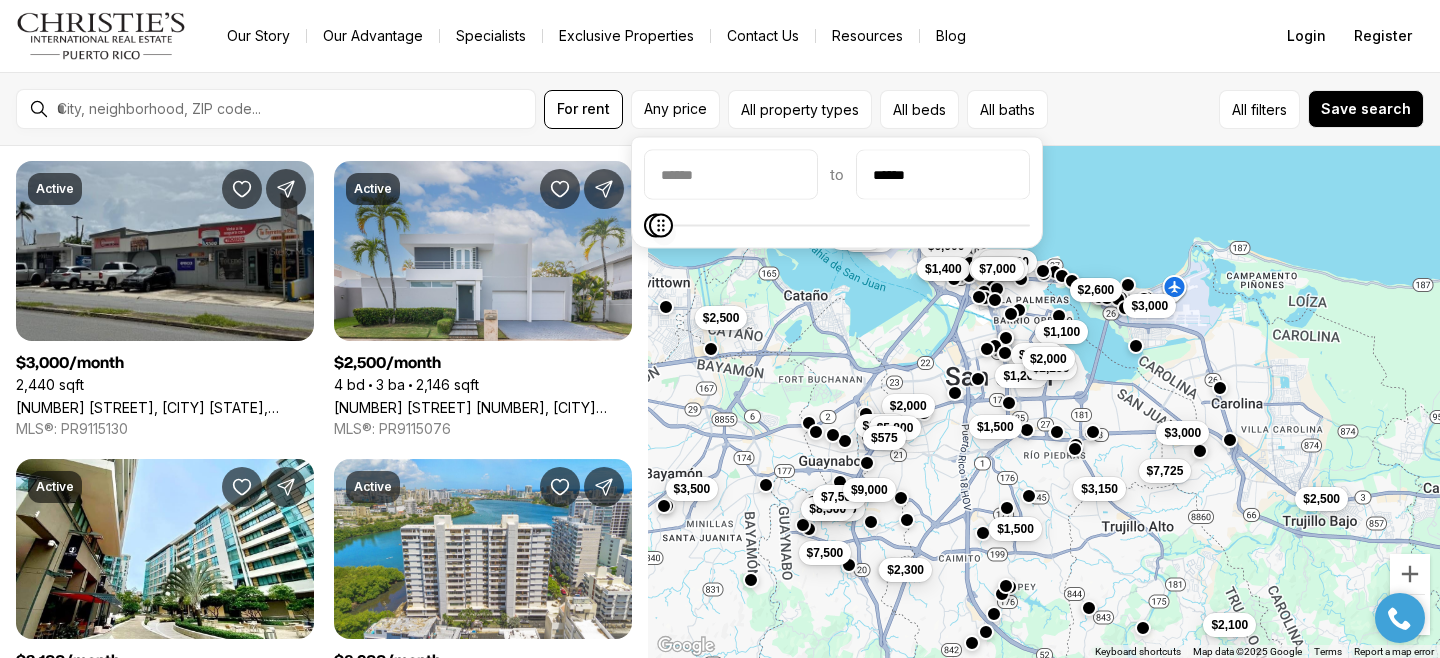 click 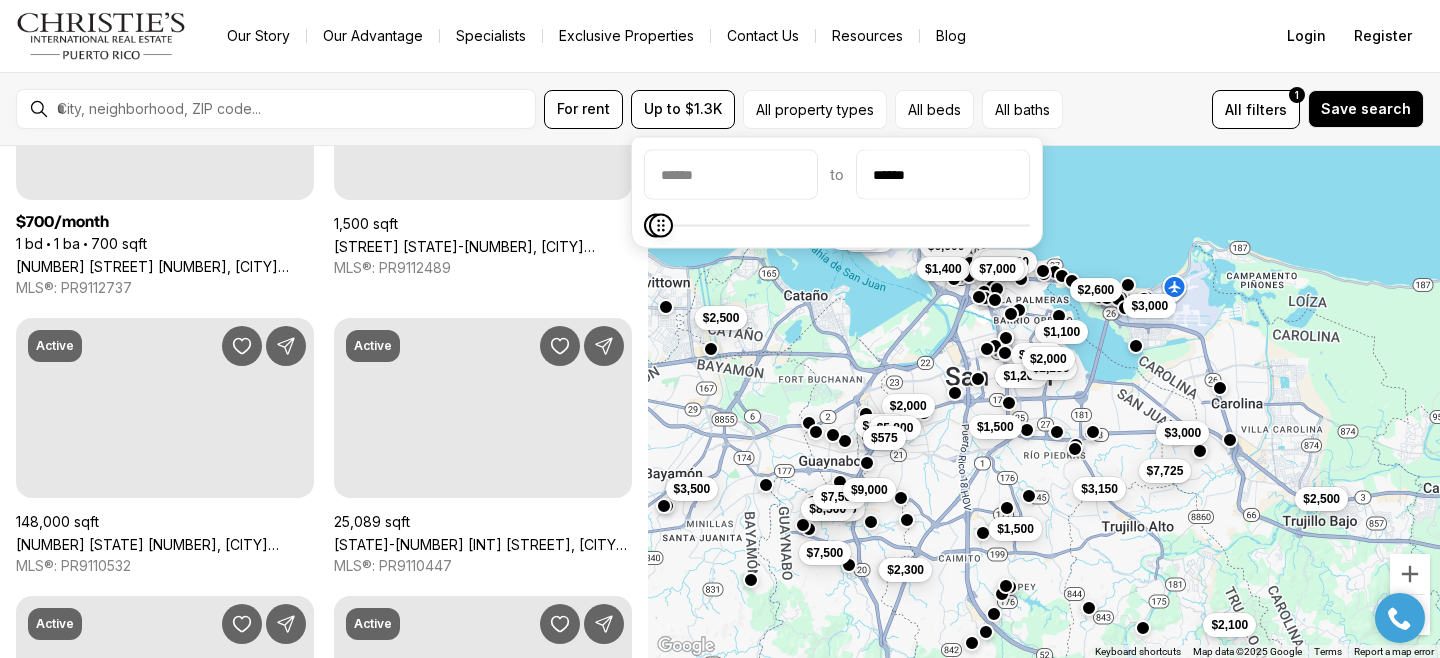scroll, scrollTop: 0, scrollLeft: 0, axis: both 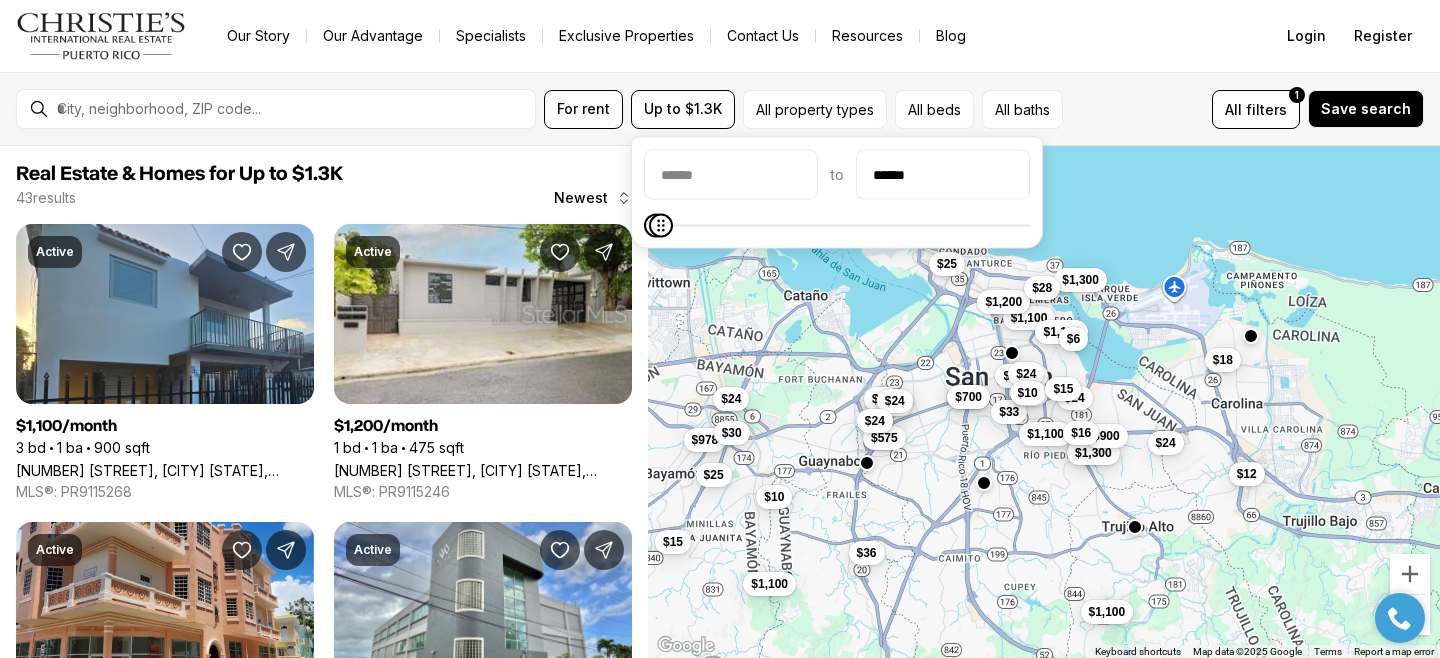 click on "All filters 1 Save search" at bounding box center [1247, 109] 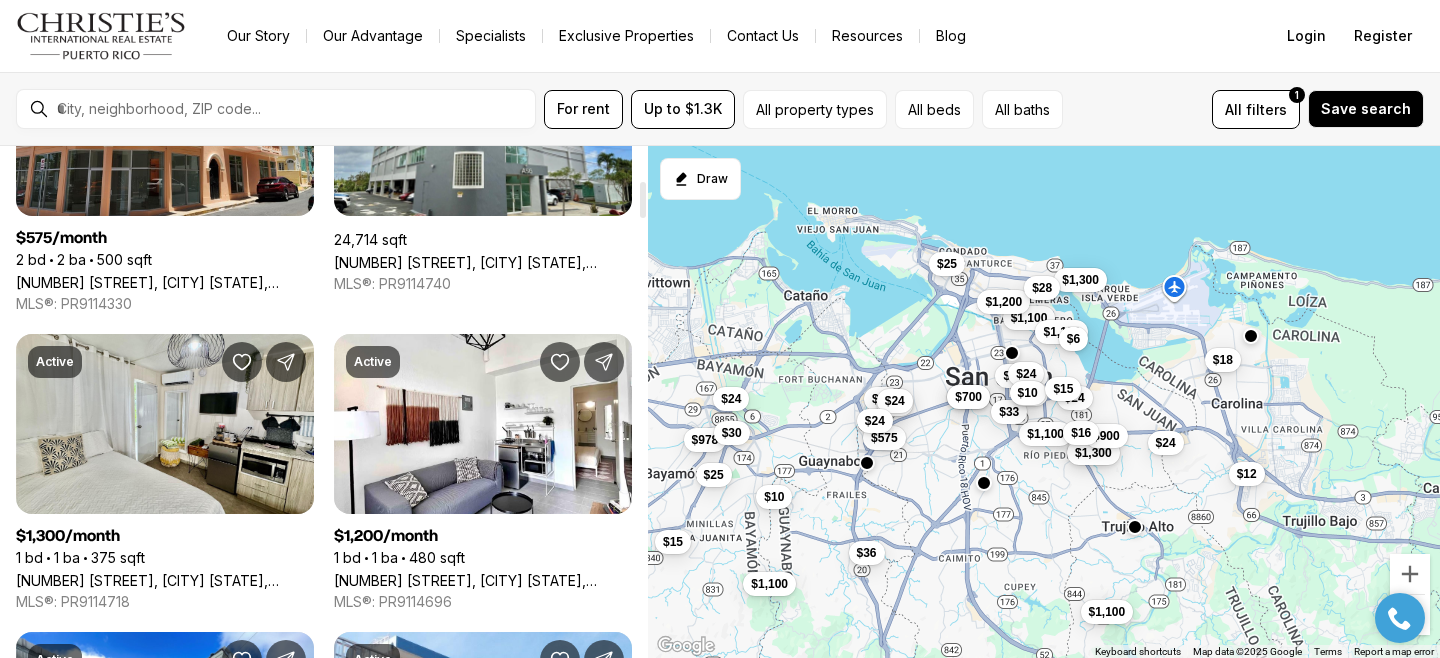 scroll, scrollTop: 485, scrollLeft: 0, axis: vertical 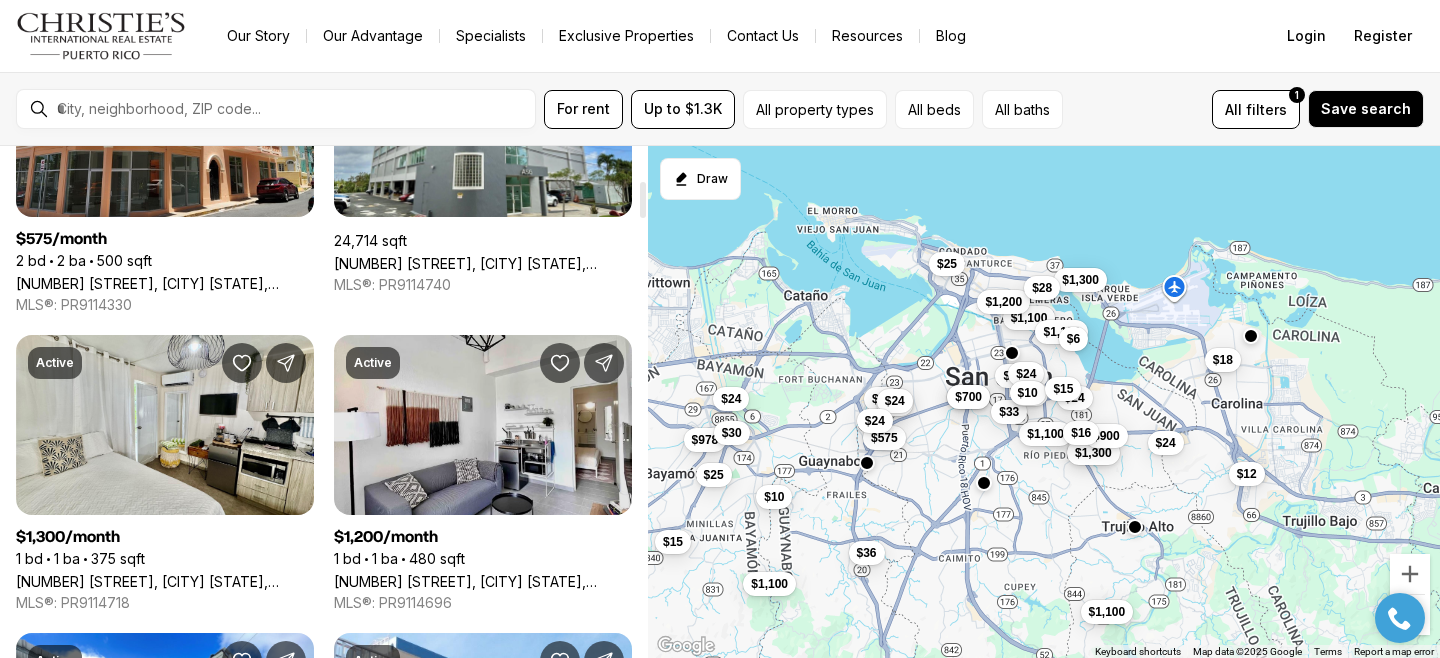 click on "[NUMBER] [STREET_NAME], [CITY] [STATE], [POSTAL_CODE]" at bounding box center [483, 581] 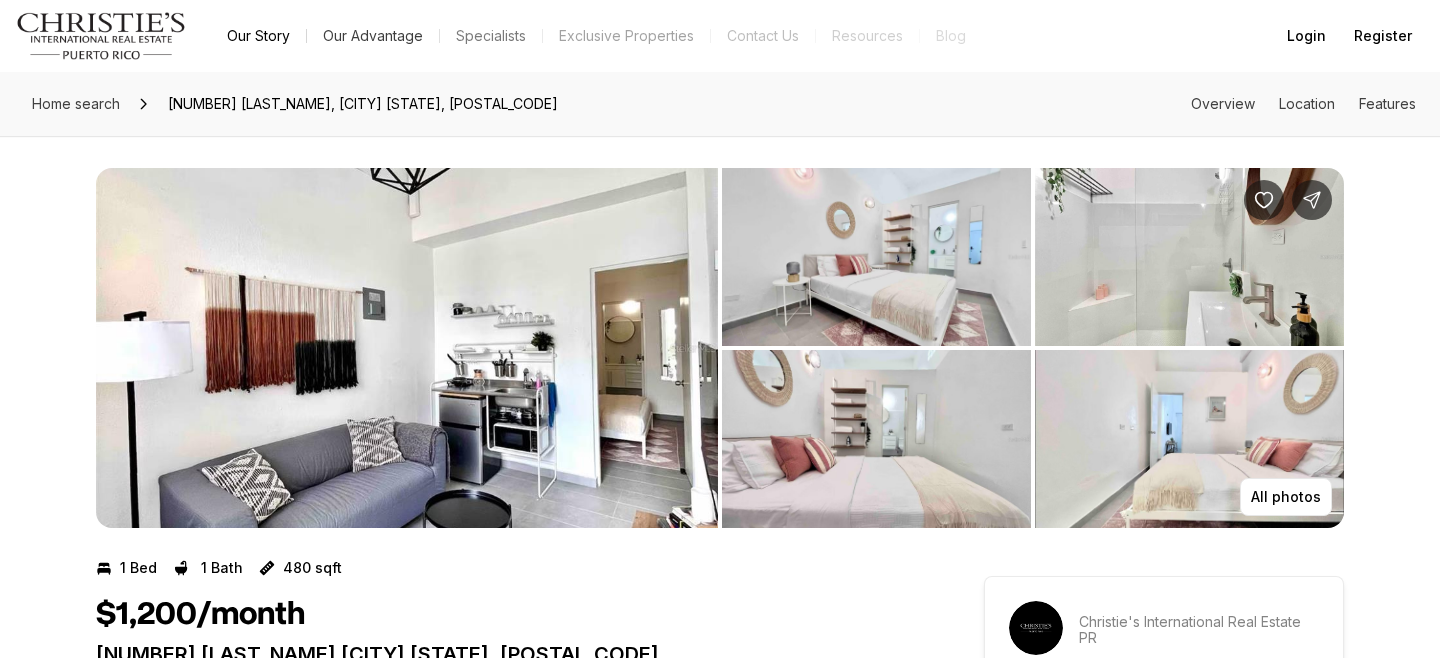 scroll, scrollTop: 0, scrollLeft: 0, axis: both 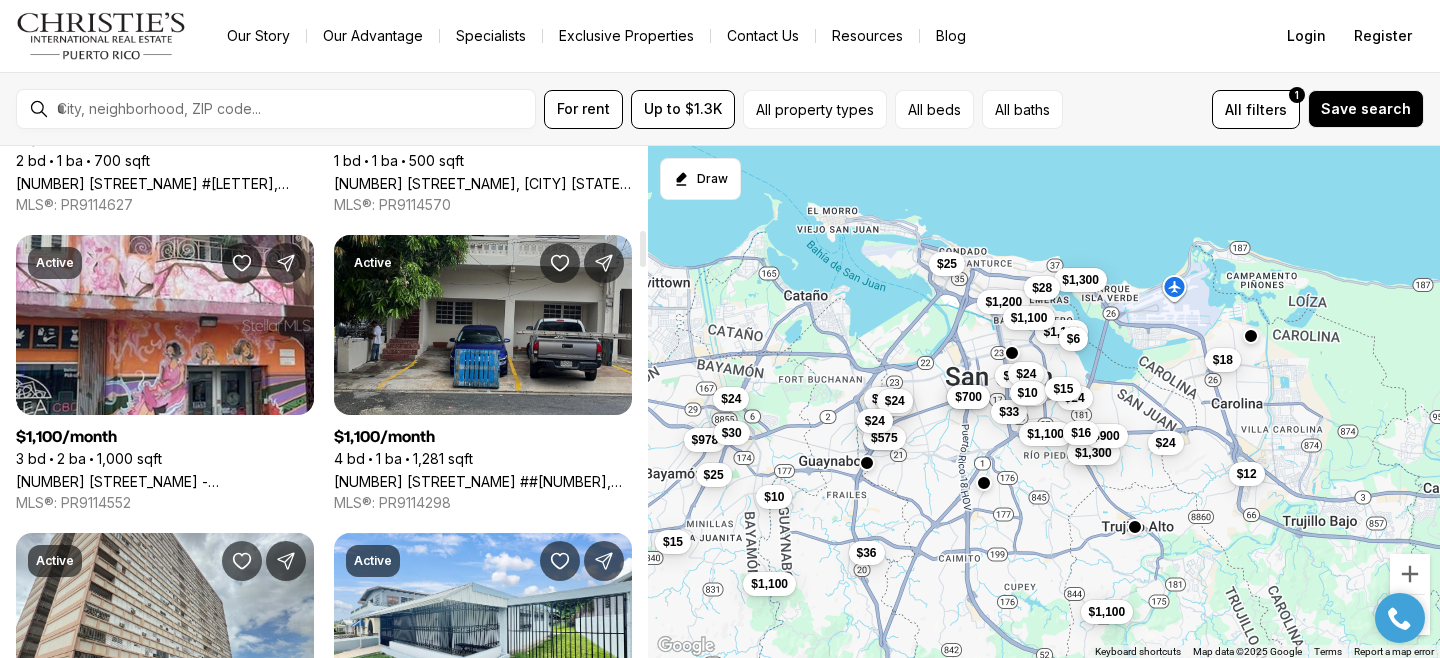 click on "[NUMBER] [STREET_NAME] ##[NUMBER], [CITY] [STATE], [POSTAL_CODE]" at bounding box center [483, 481] 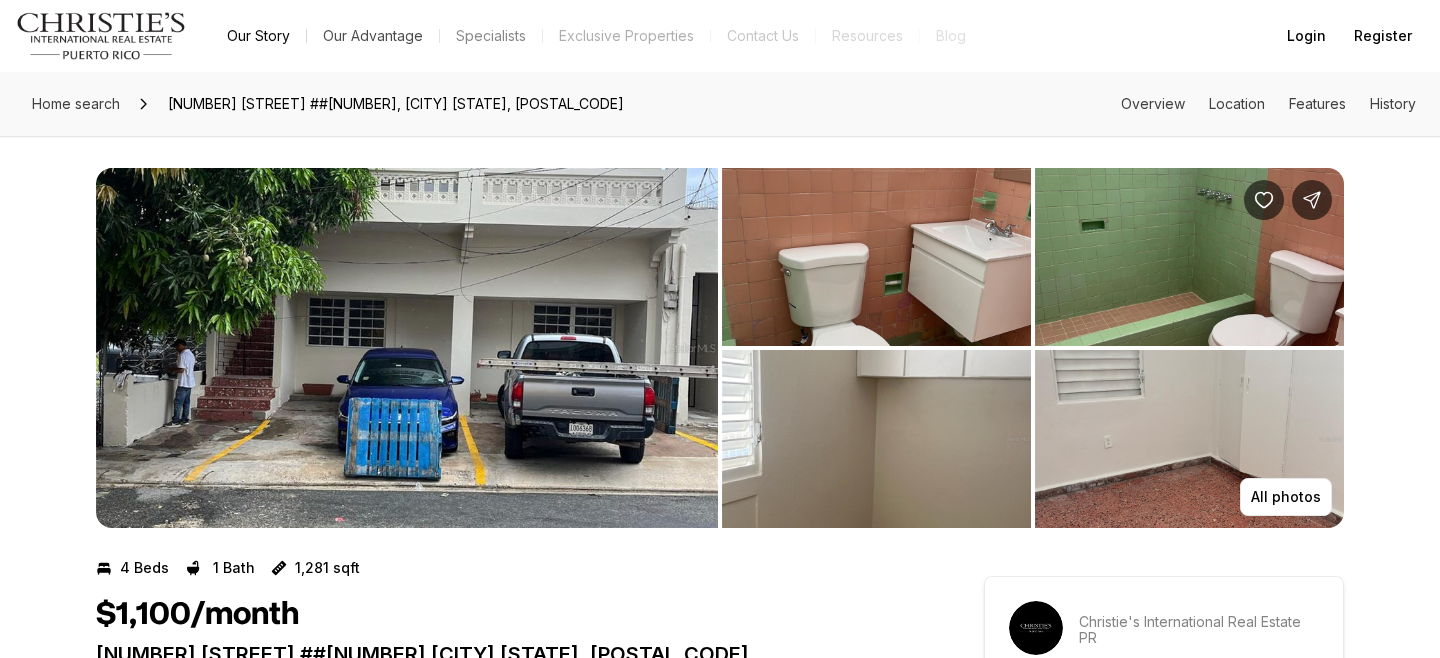 scroll, scrollTop: 0, scrollLeft: 0, axis: both 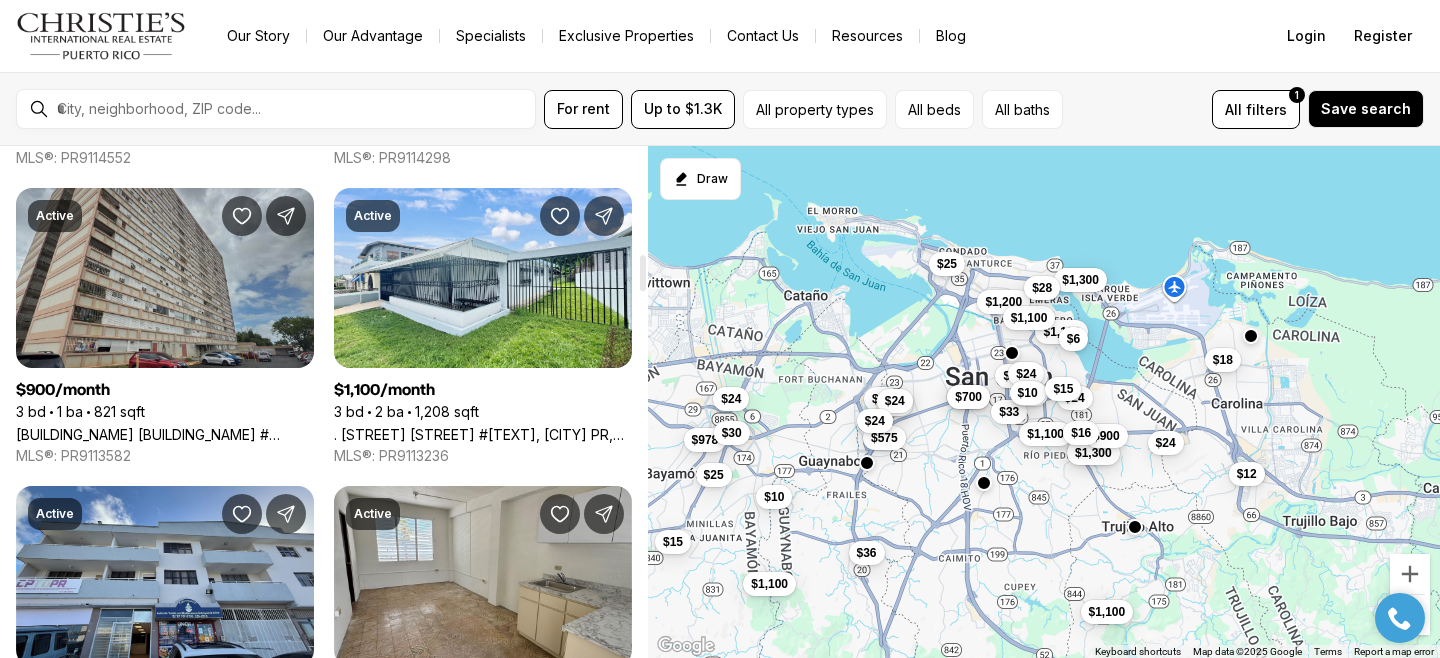 click on "Condominio Madrid Plaza CONDOMINIO MADRID PLAZA #1309, SAN JUAN PR, 00901" at bounding box center [165, 434] 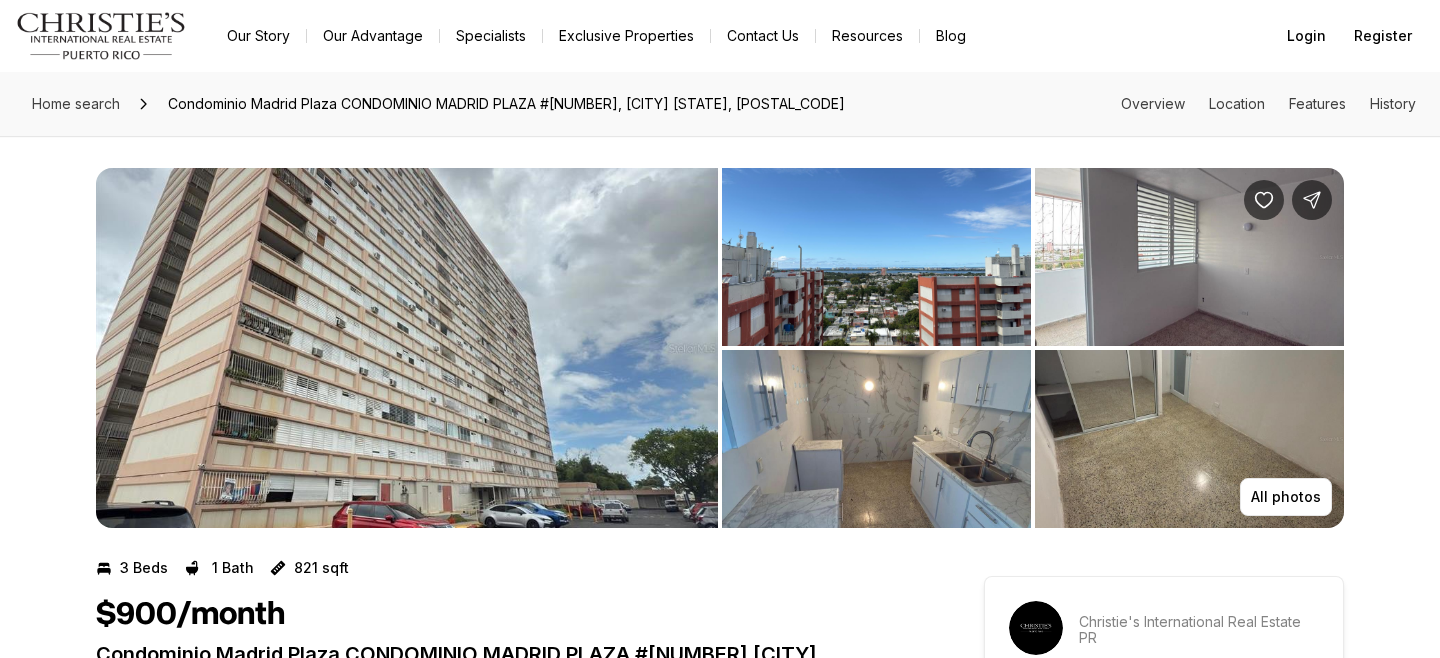 scroll, scrollTop: 0, scrollLeft: 0, axis: both 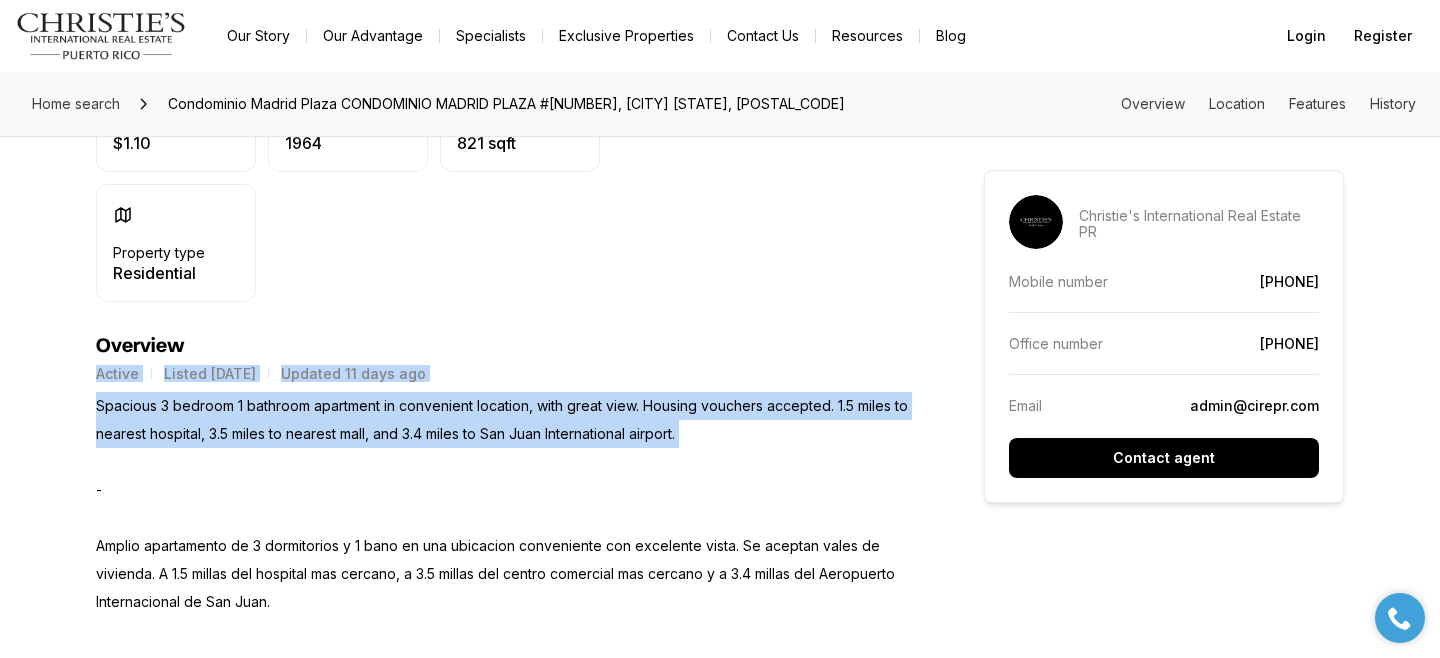 drag, startPoint x: 491, startPoint y: 471, endPoint x: 400, endPoint y: 341, distance: 158.68523 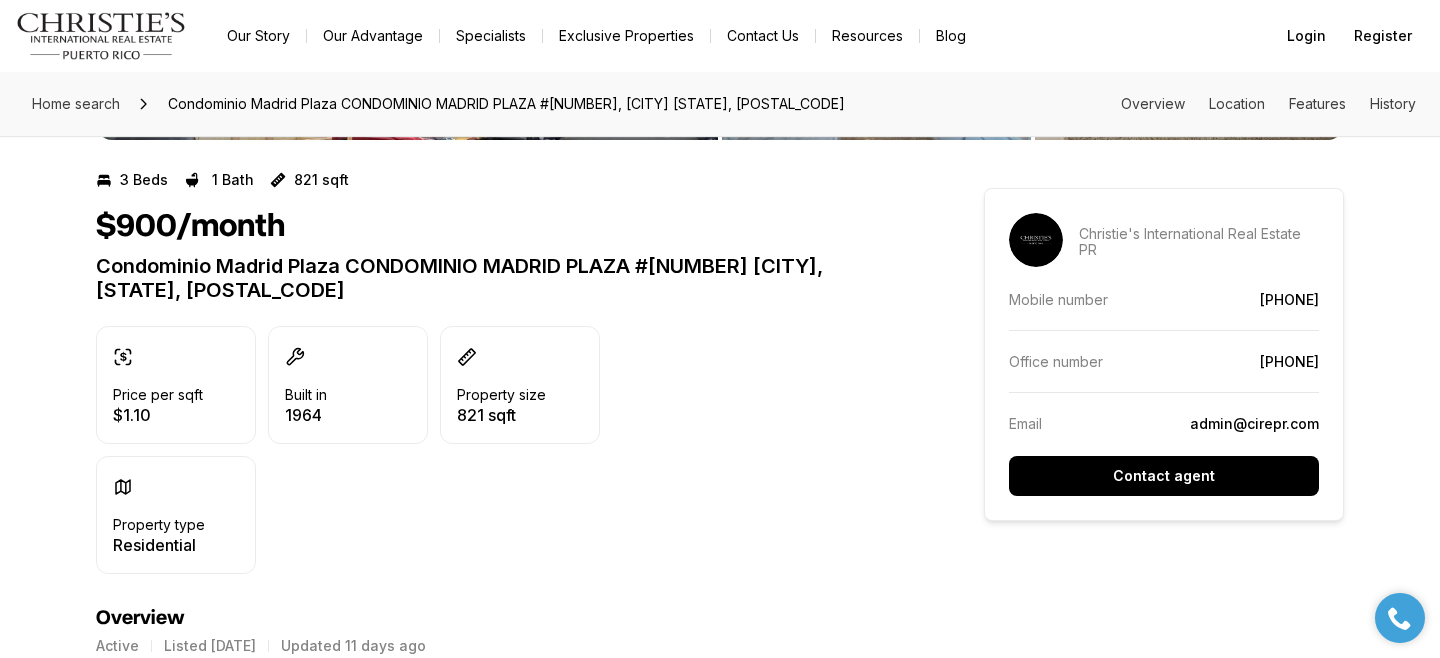scroll, scrollTop: 0, scrollLeft: 0, axis: both 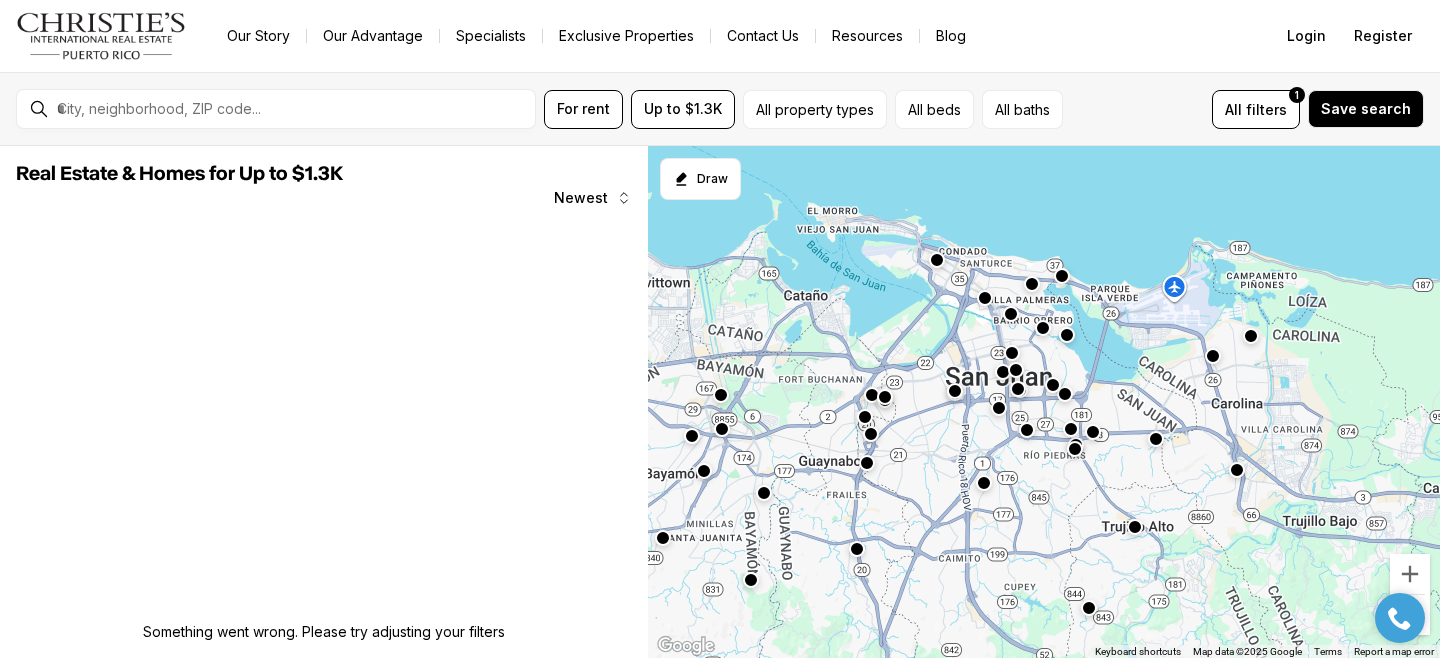 click at bounding box center (955, 391) 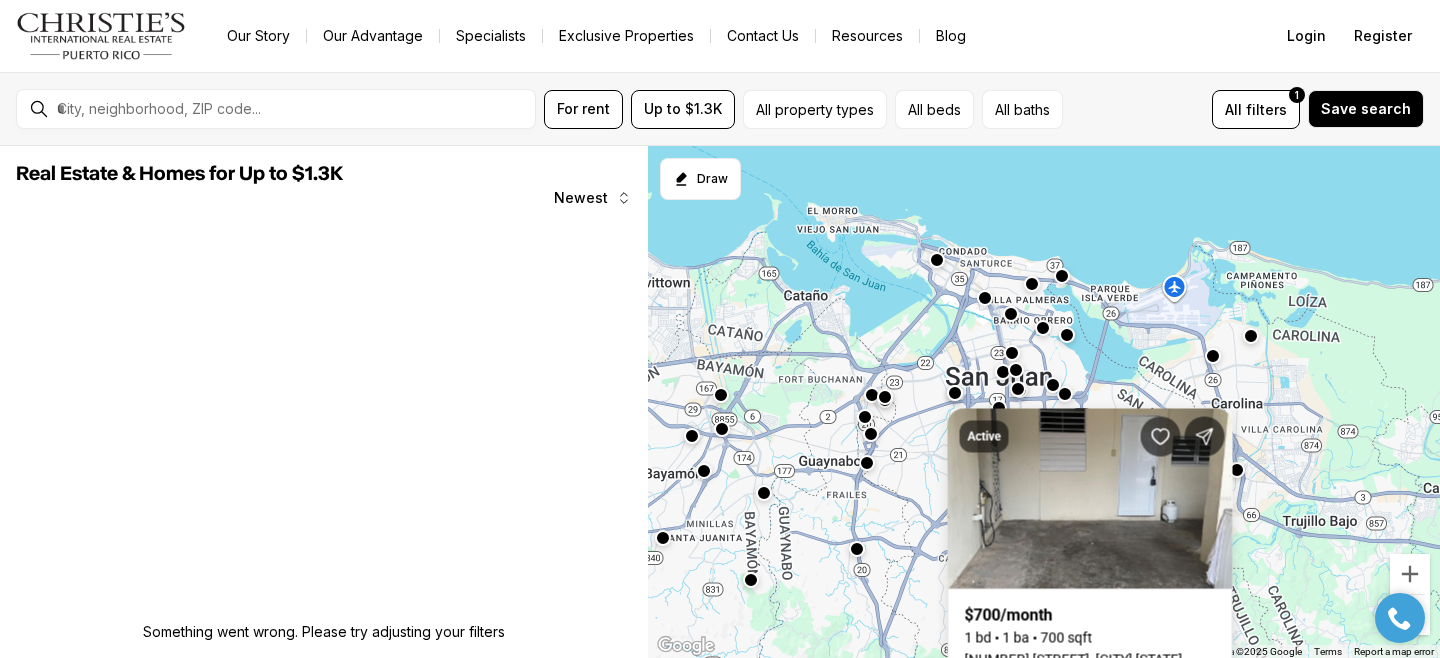 click at bounding box center [1044, 402] 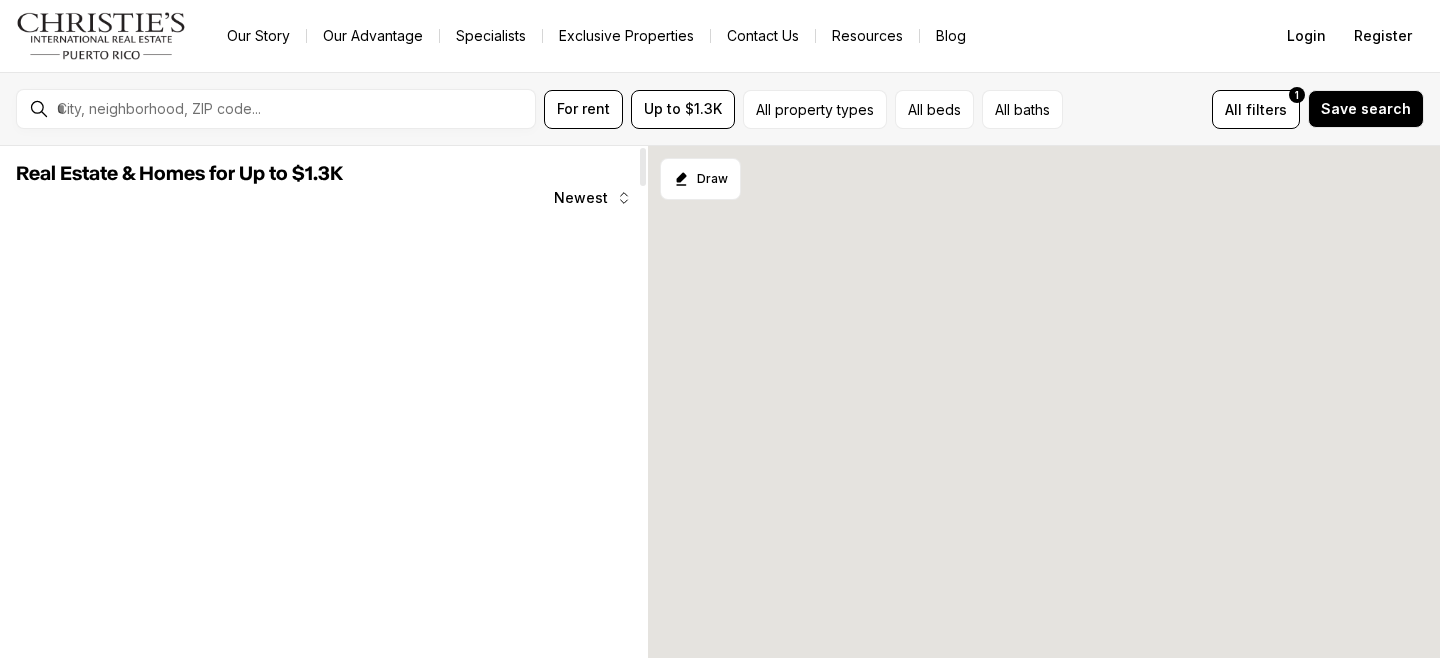 scroll, scrollTop: 0, scrollLeft: 0, axis: both 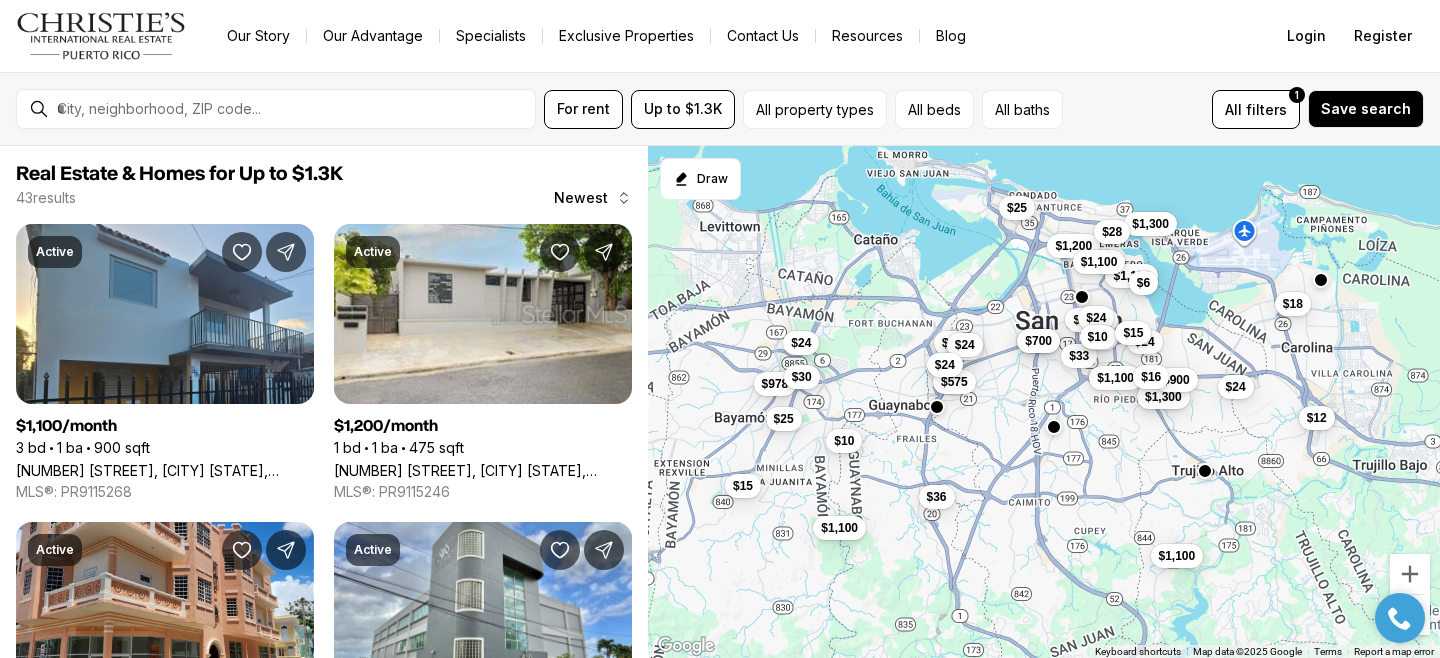 drag, startPoint x: 950, startPoint y: 541, endPoint x: 1020, endPoint y: 482, distance: 91.5478 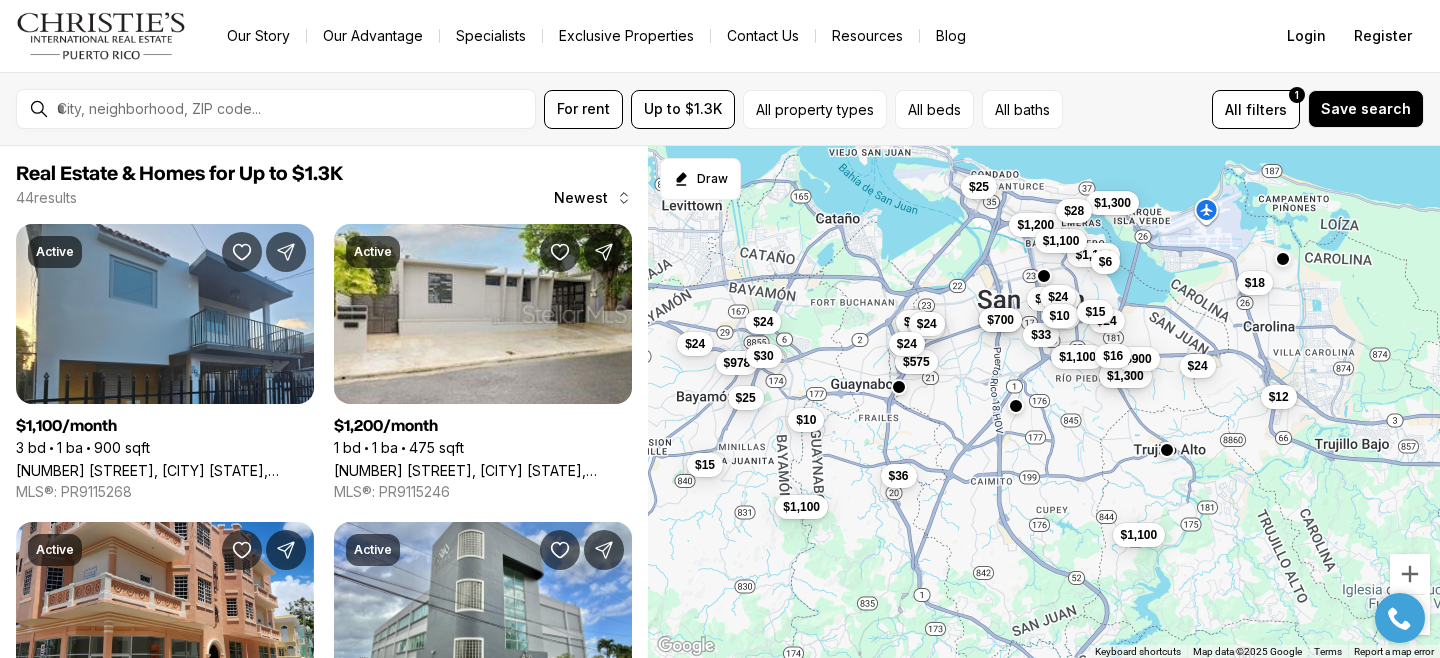 drag, startPoint x: 1045, startPoint y: 552, endPoint x: 1005, endPoint y: 527, distance: 47.169907 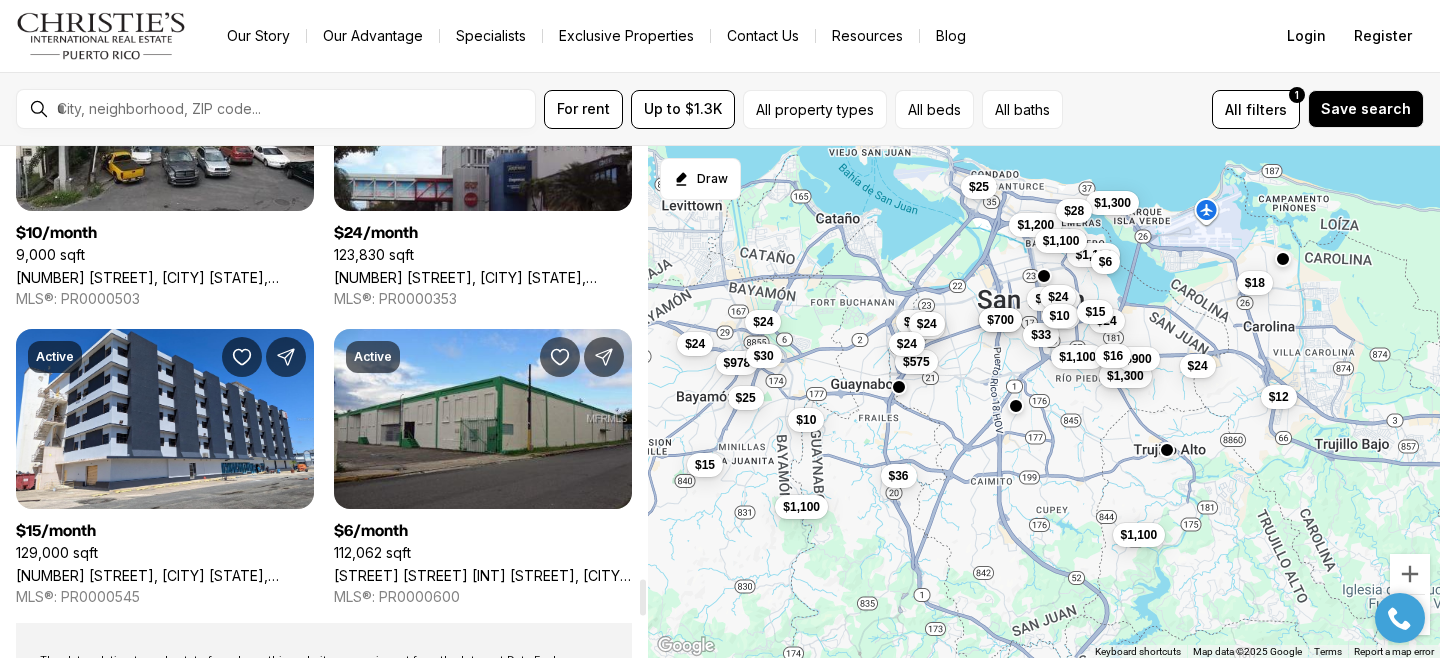 scroll, scrollTop: 6170, scrollLeft: 0, axis: vertical 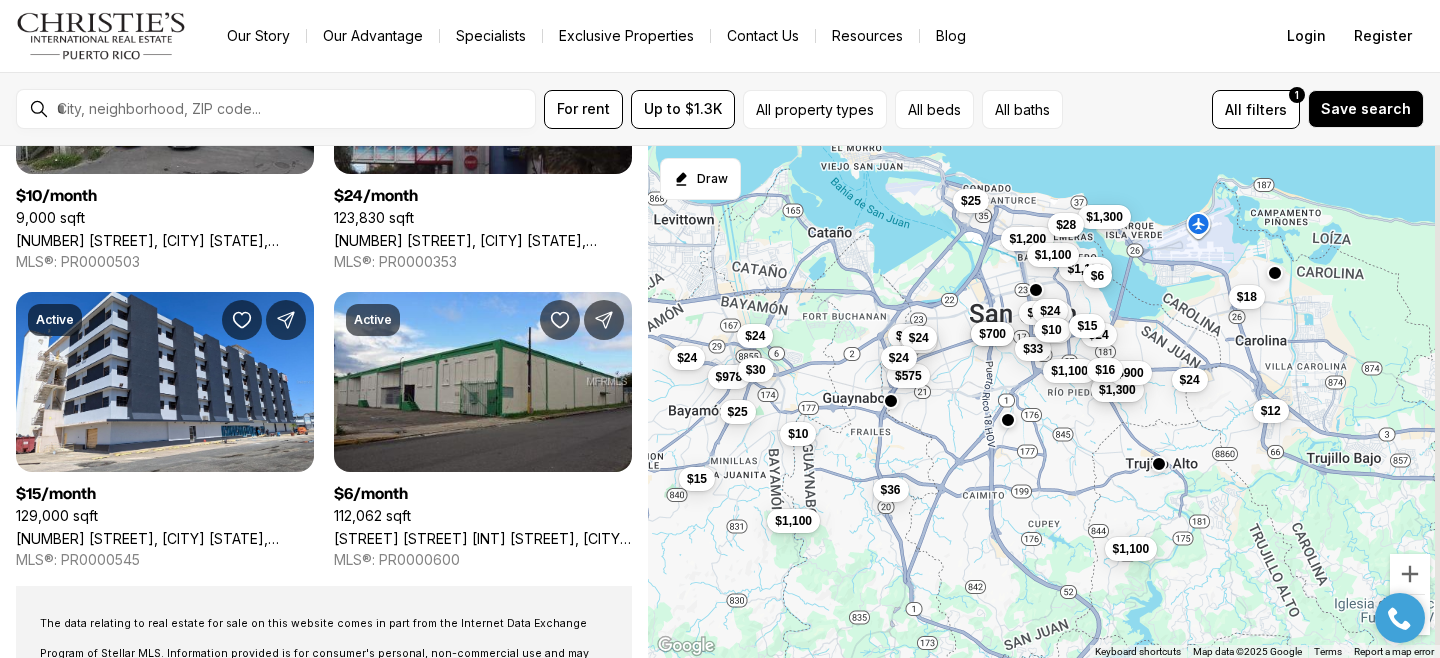 drag, startPoint x: 974, startPoint y: 445, endPoint x: 958, endPoint y: 473, distance: 32.24903 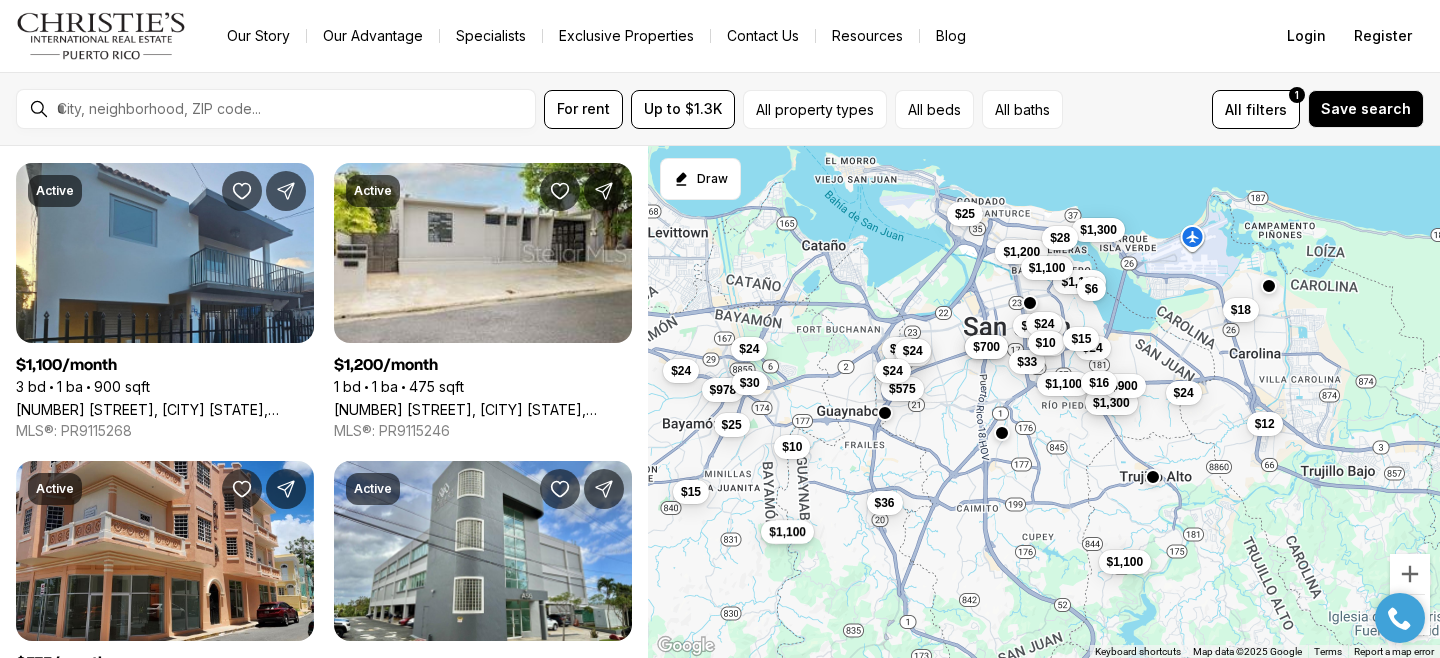 scroll, scrollTop: 0, scrollLeft: 0, axis: both 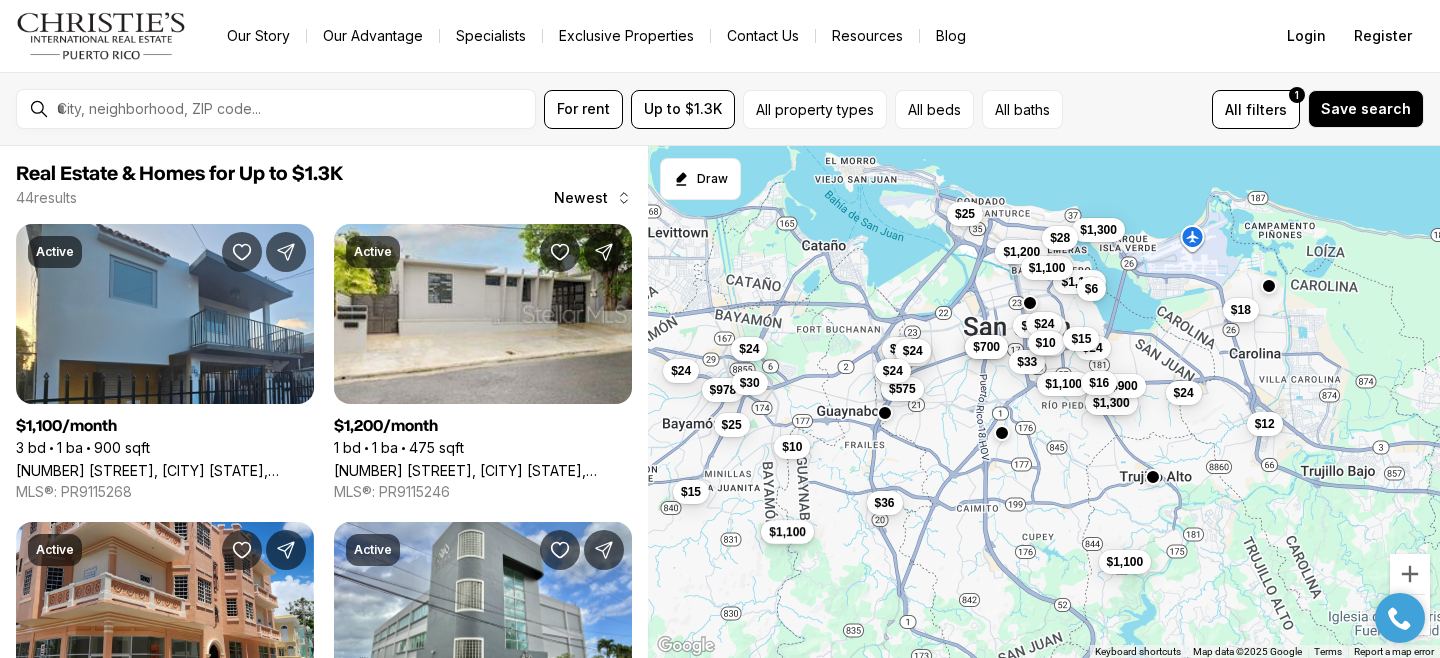 click on "$1,100" at bounding box center [787, 531] 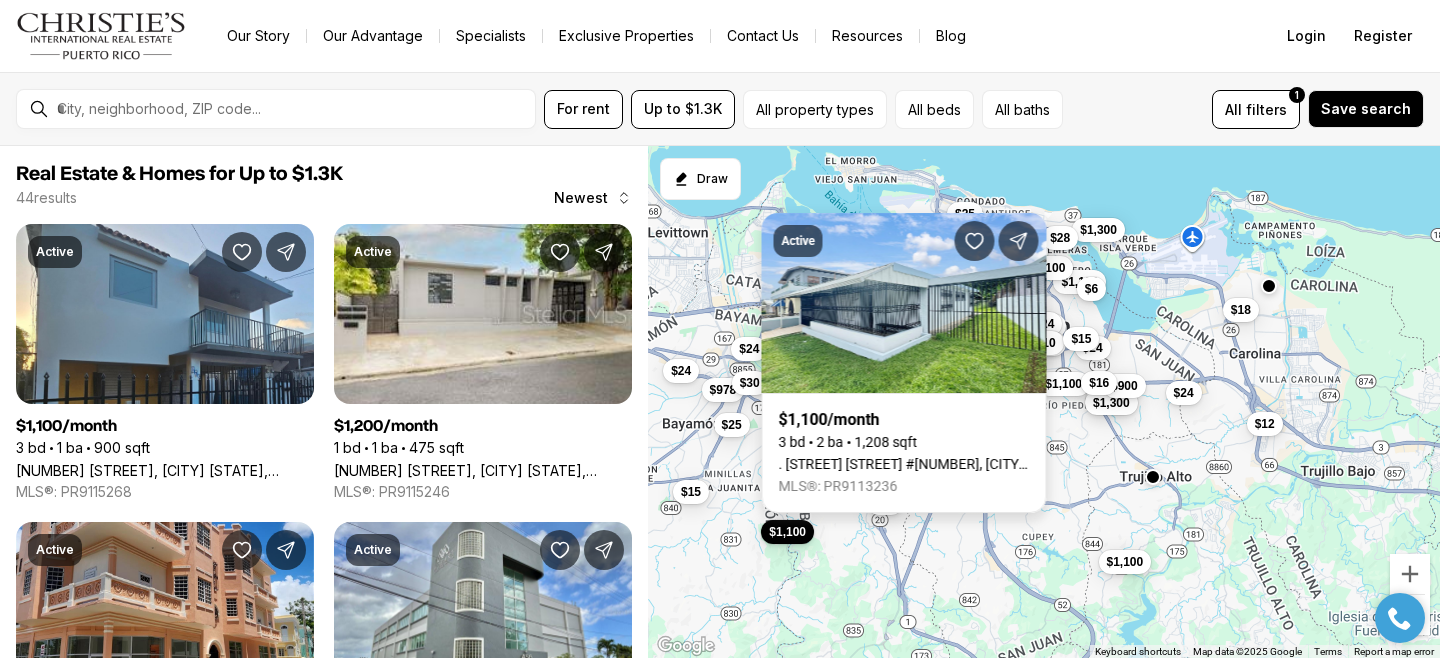 click on ". [STREET], [CITY] [STATE], [POSTAL_CODE]" at bounding box center (904, 464) 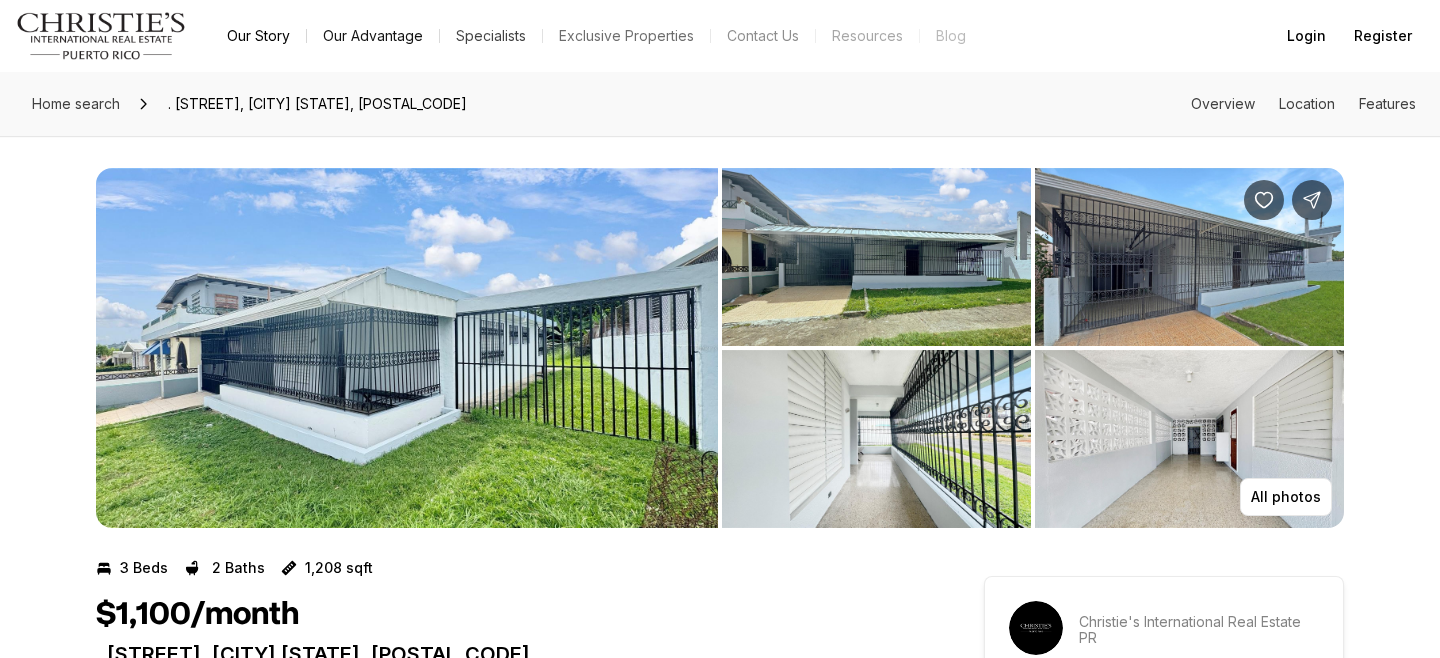 scroll, scrollTop: 0, scrollLeft: 0, axis: both 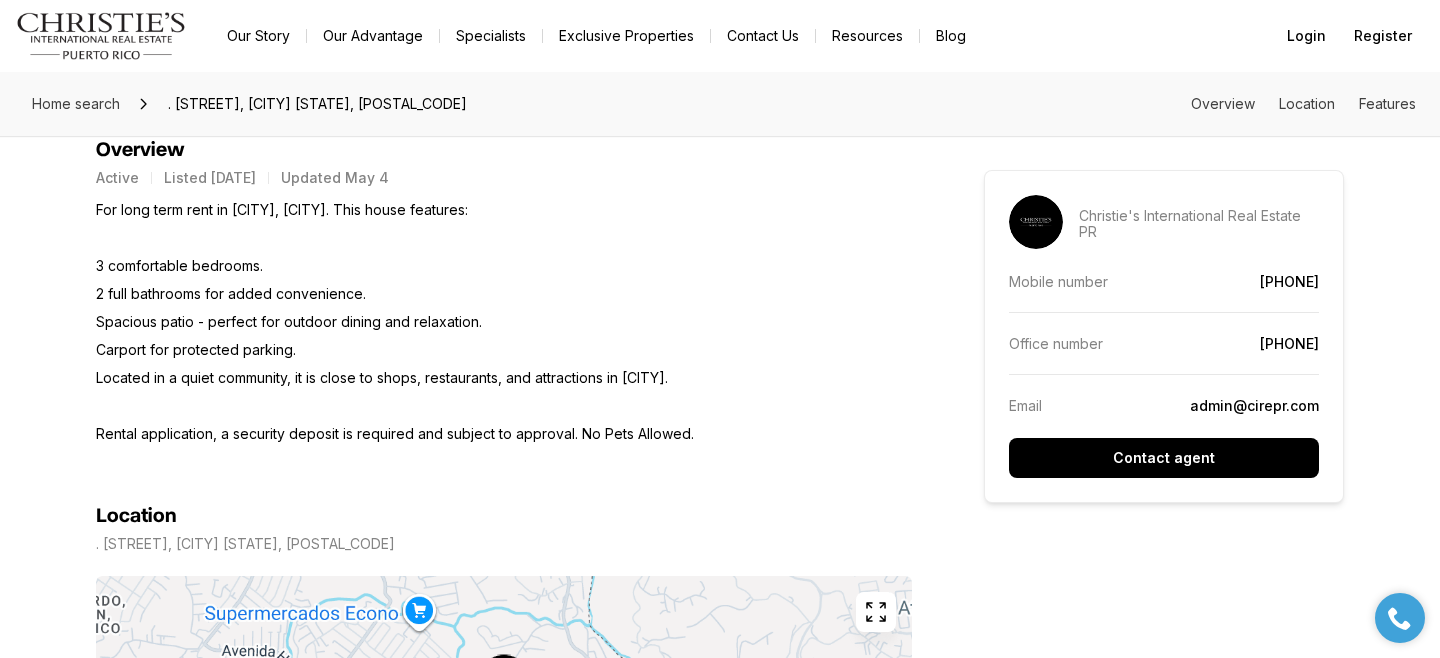click on "For long term rent in [CITY], [CITY]. This house features:    3 comfortable bedrooms.  2 full bathrooms for added convenience.  Spacious patio - perfect for outdoor dining and relaxation.  Carport for protected parking.  Located in a quiet community, it is close to shops, restaurants, and attractions in [CITY].    Rental application, a security deposit is required and subject to approval. No Pets Allowed." at bounding box center [395, 322] 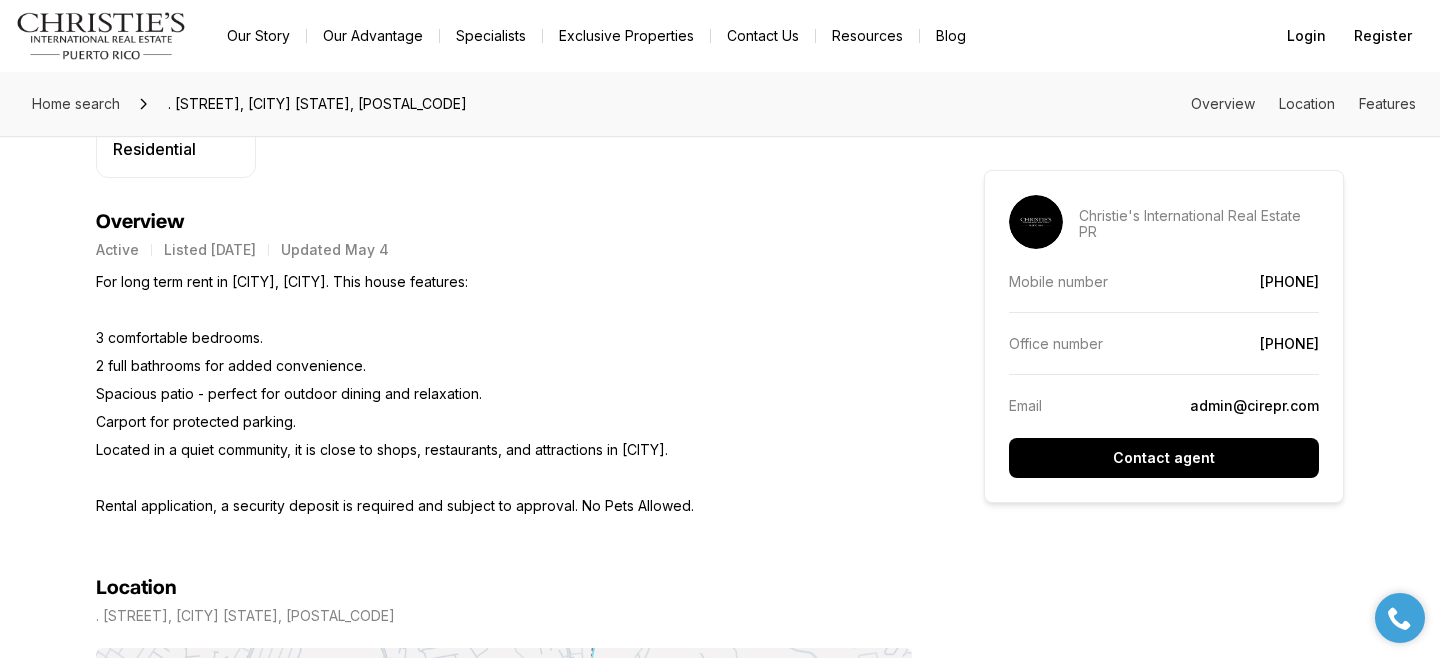 scroll, scrollTop: 0, scrollLeft: 0, axis: both 